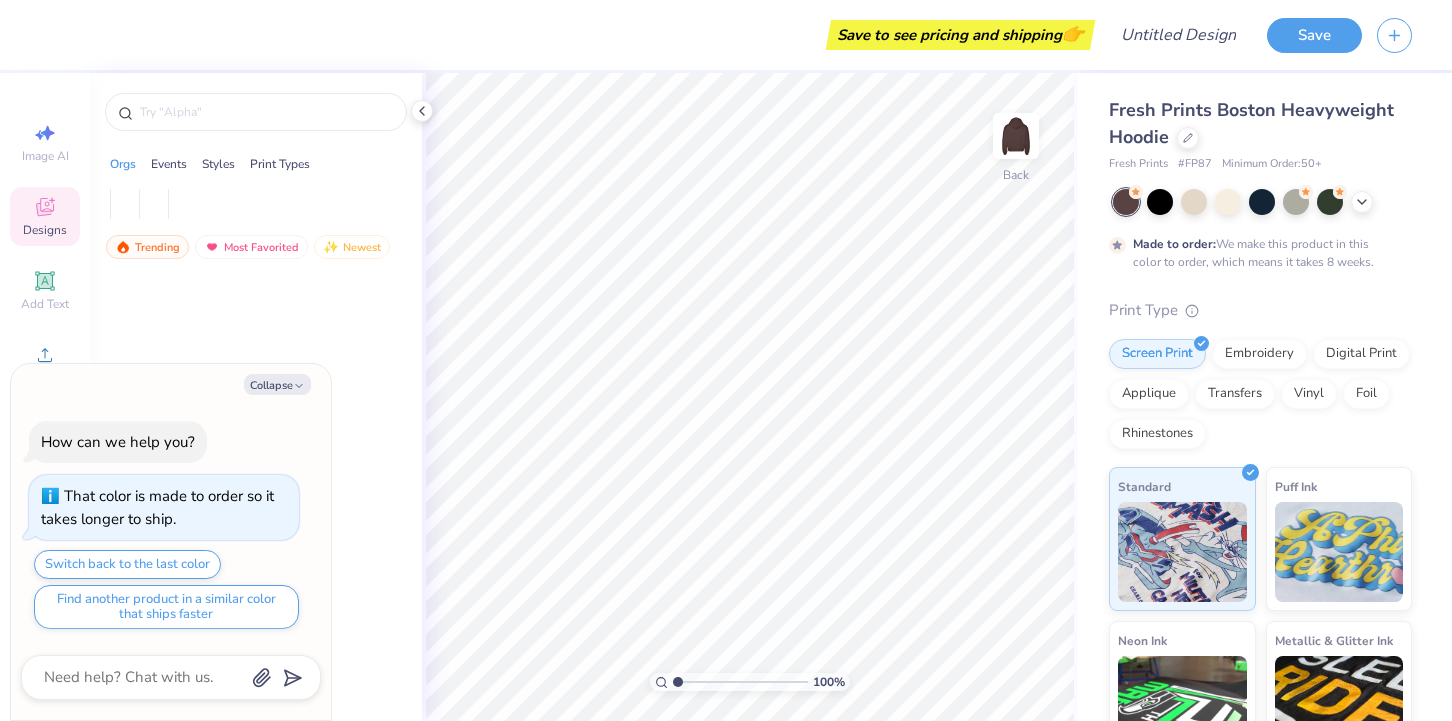 scroll, scrollTop: 0, scrollLeft: 0, axis: both 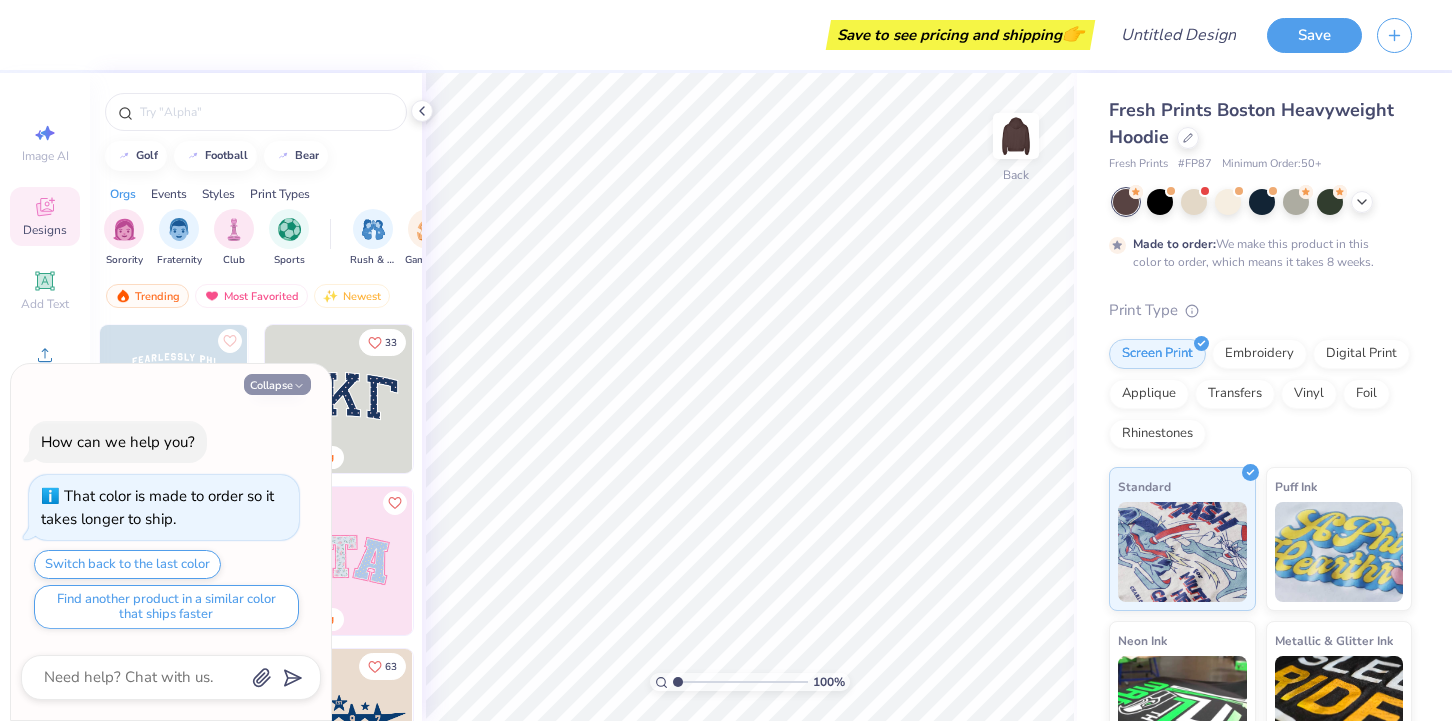 click on "Collapse" at bounding box center (277, 384) 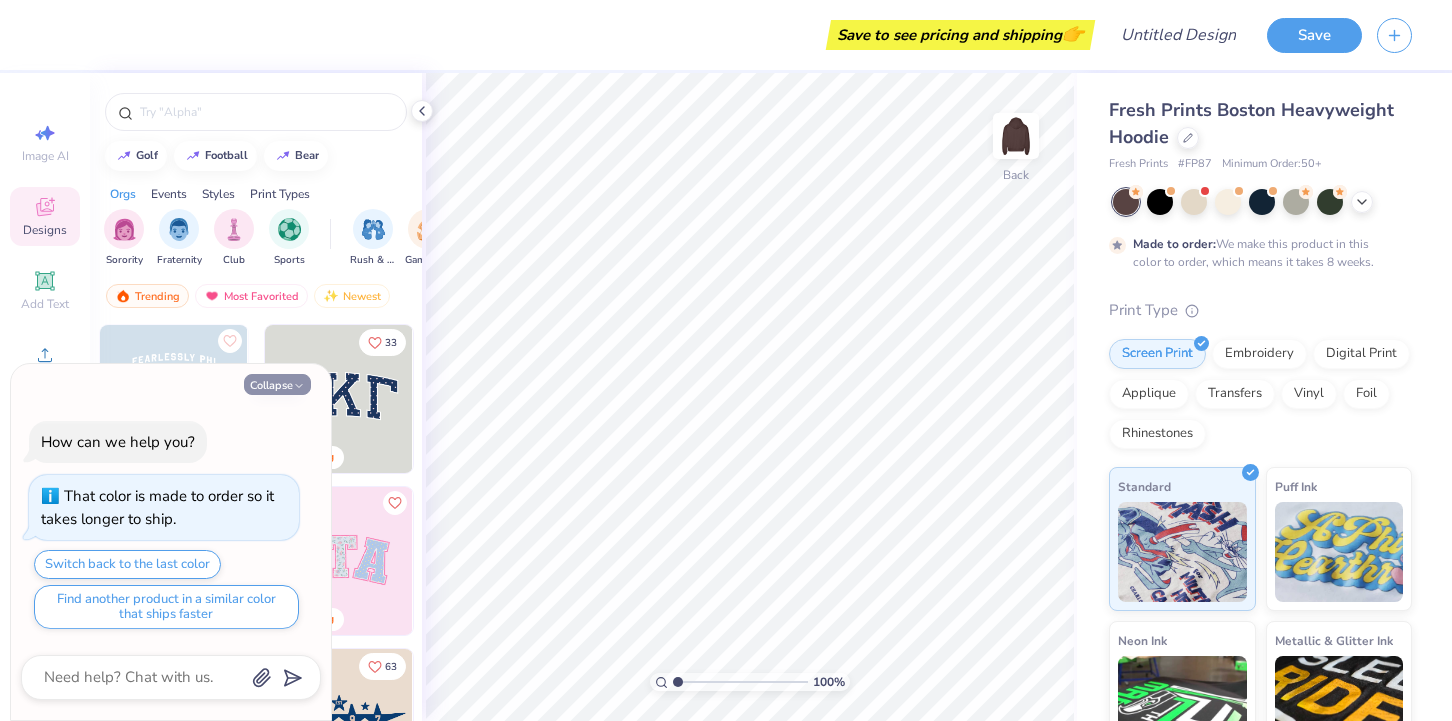 type on "x" 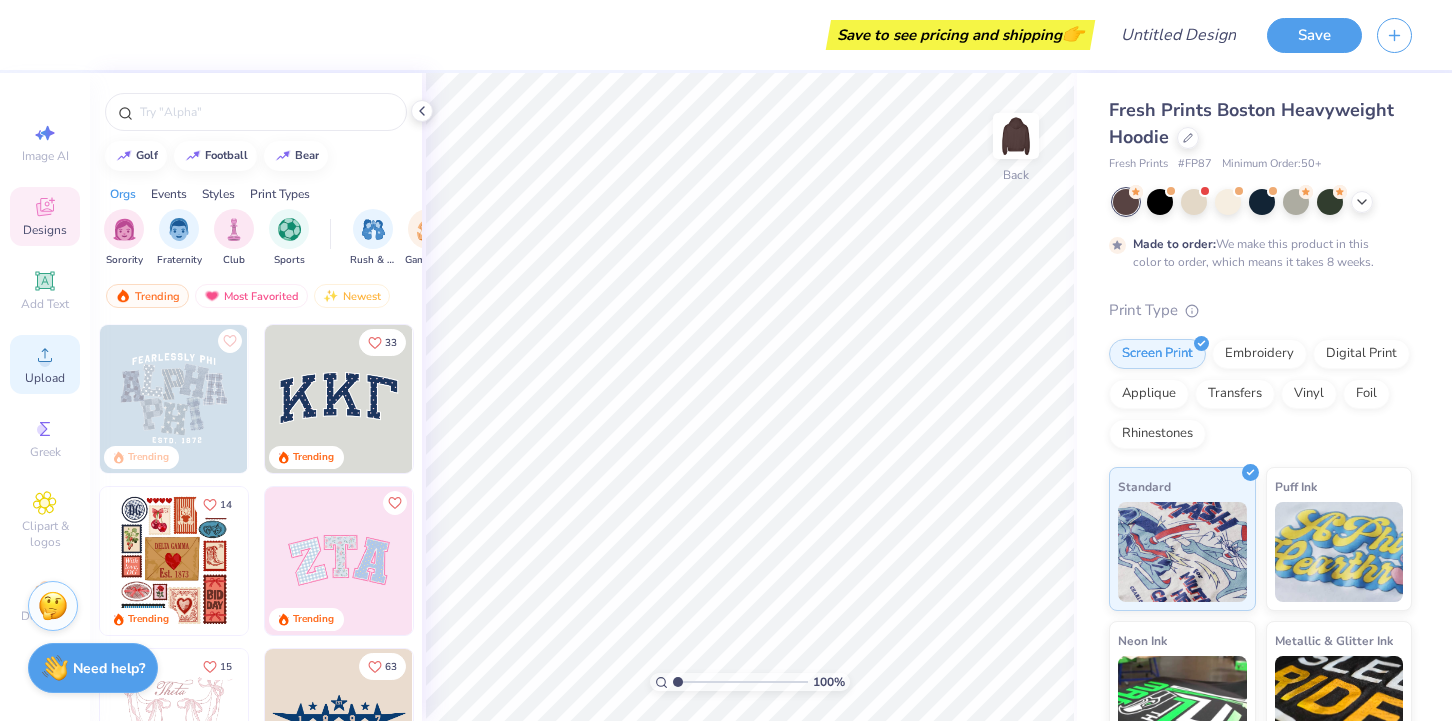 click on "Upload" at bounding box center (45, 378) 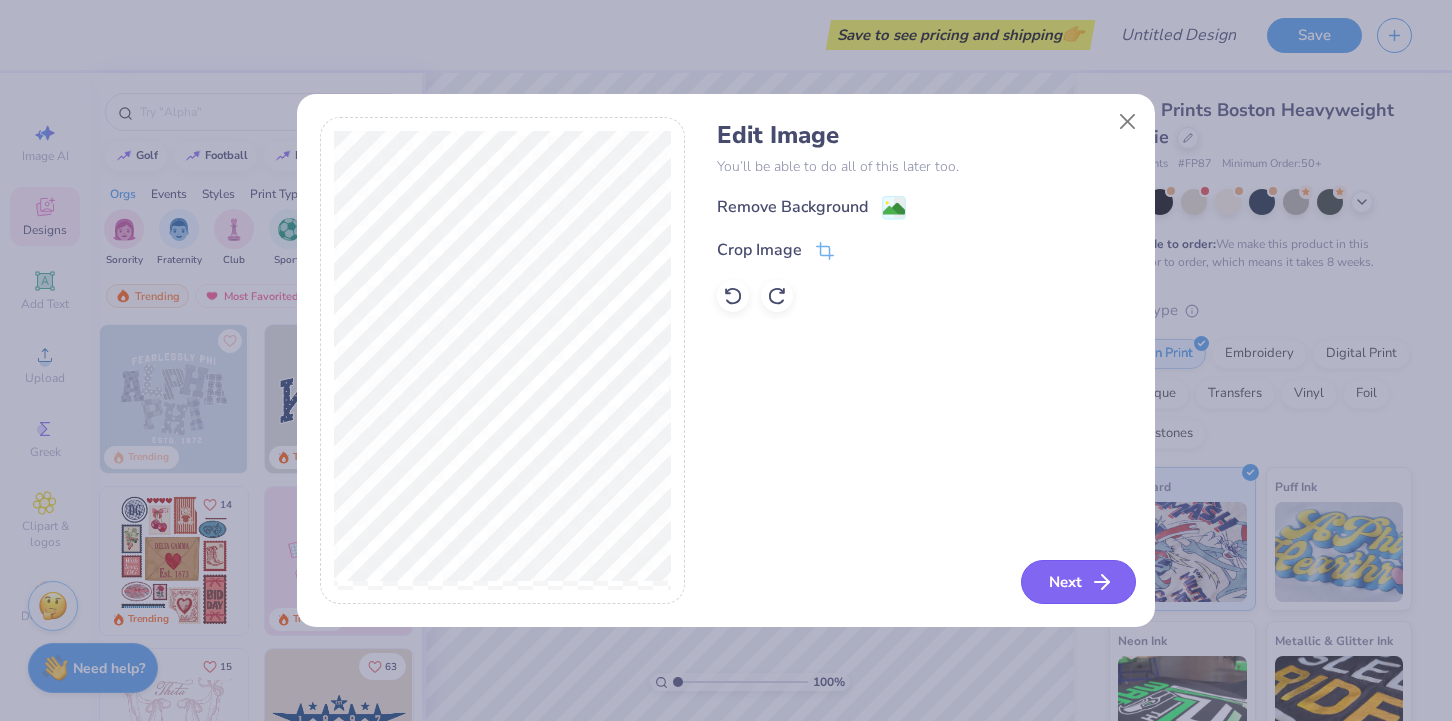 click on "Next" at bounding box center (1078, 582) 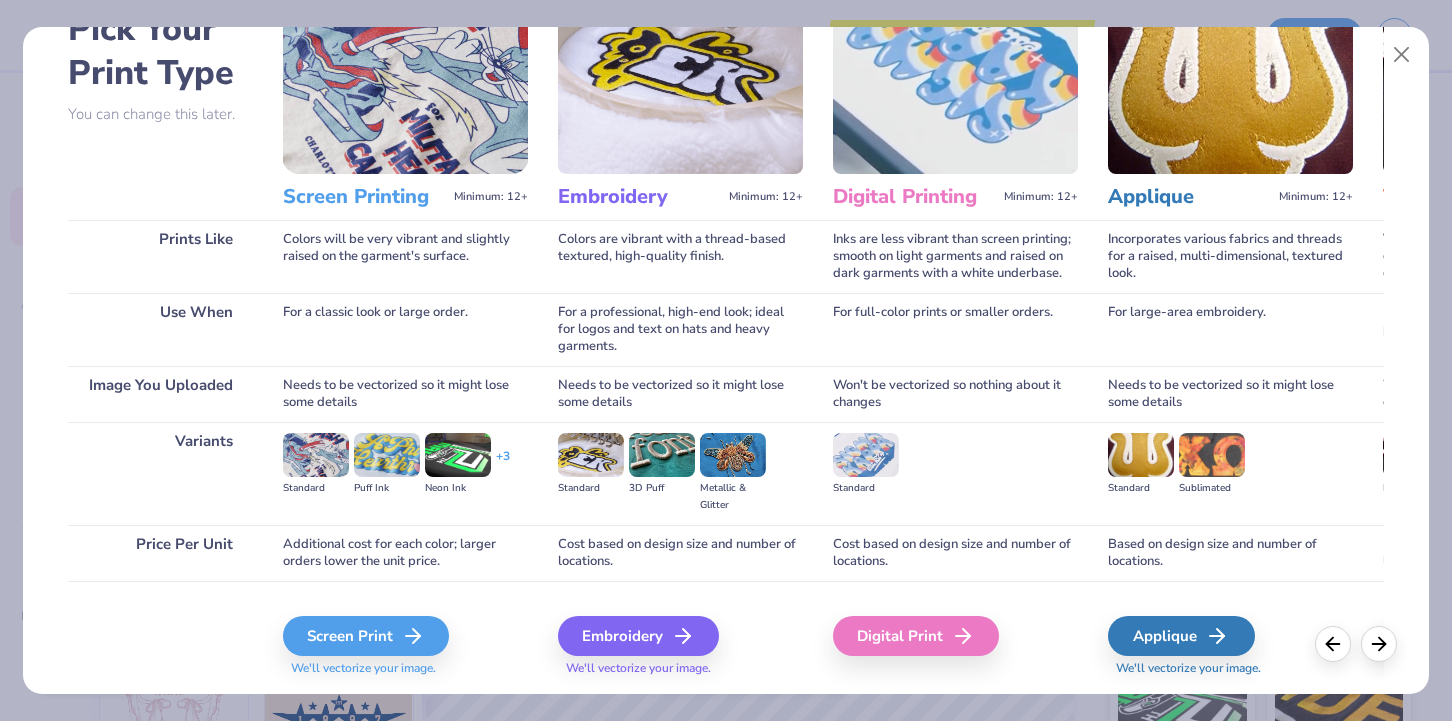 scroll, scrollTop: 176, scrollLeft: 0, axis: vertical 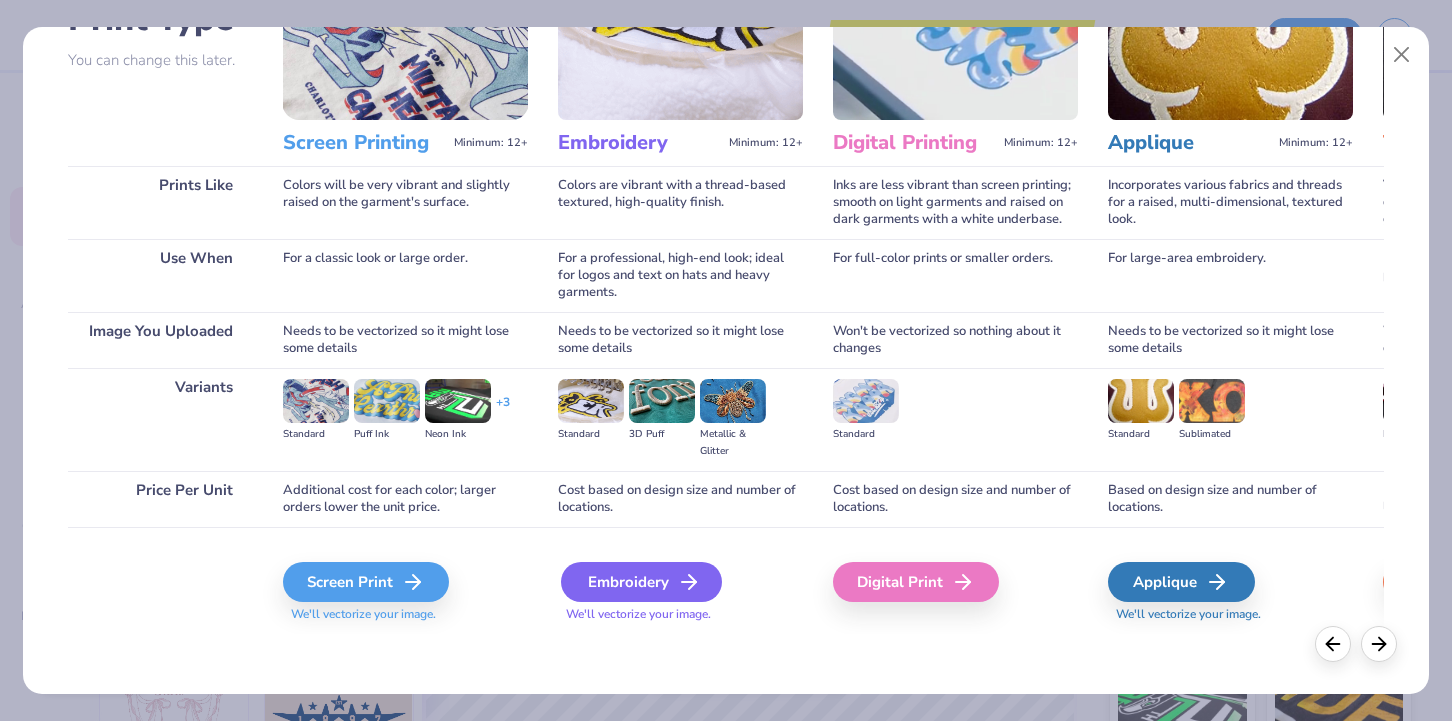 click on "Embroidery" at bounding box center [641, 582] 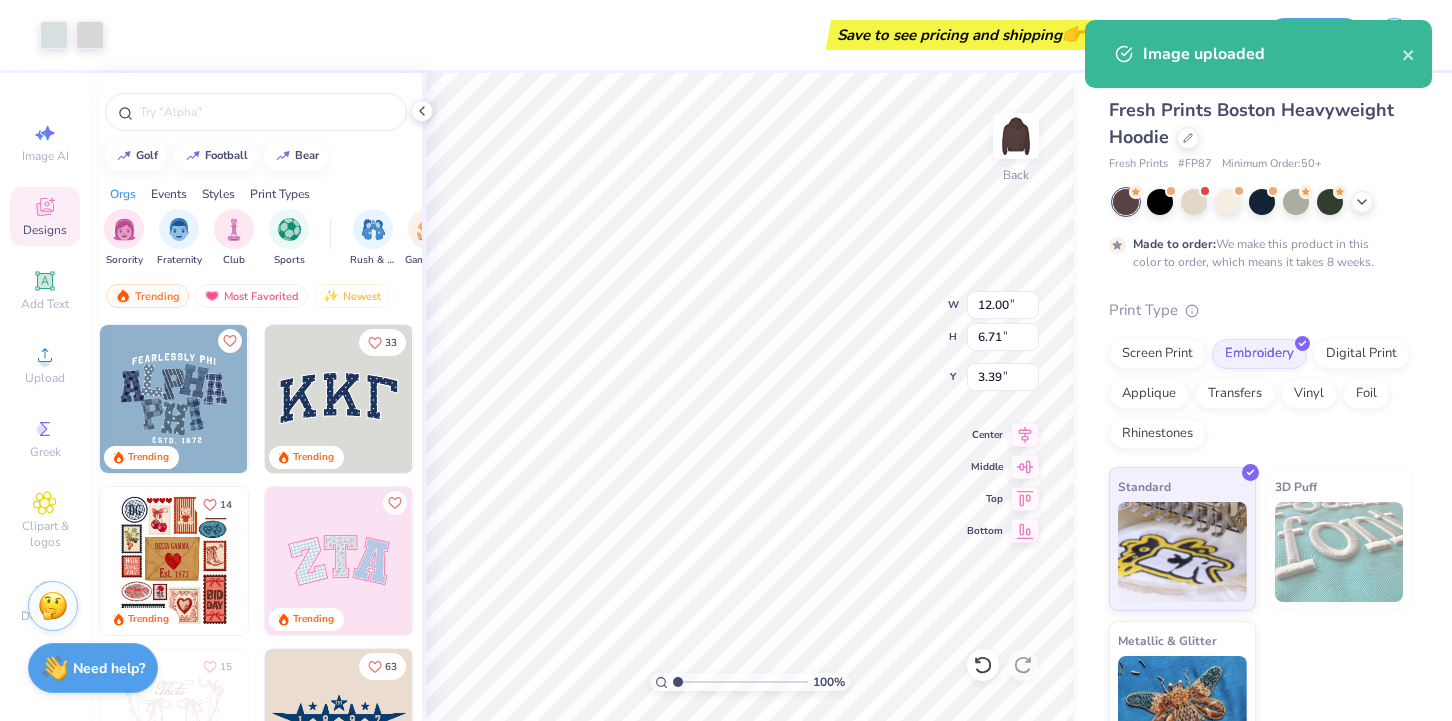 type on "6.25" 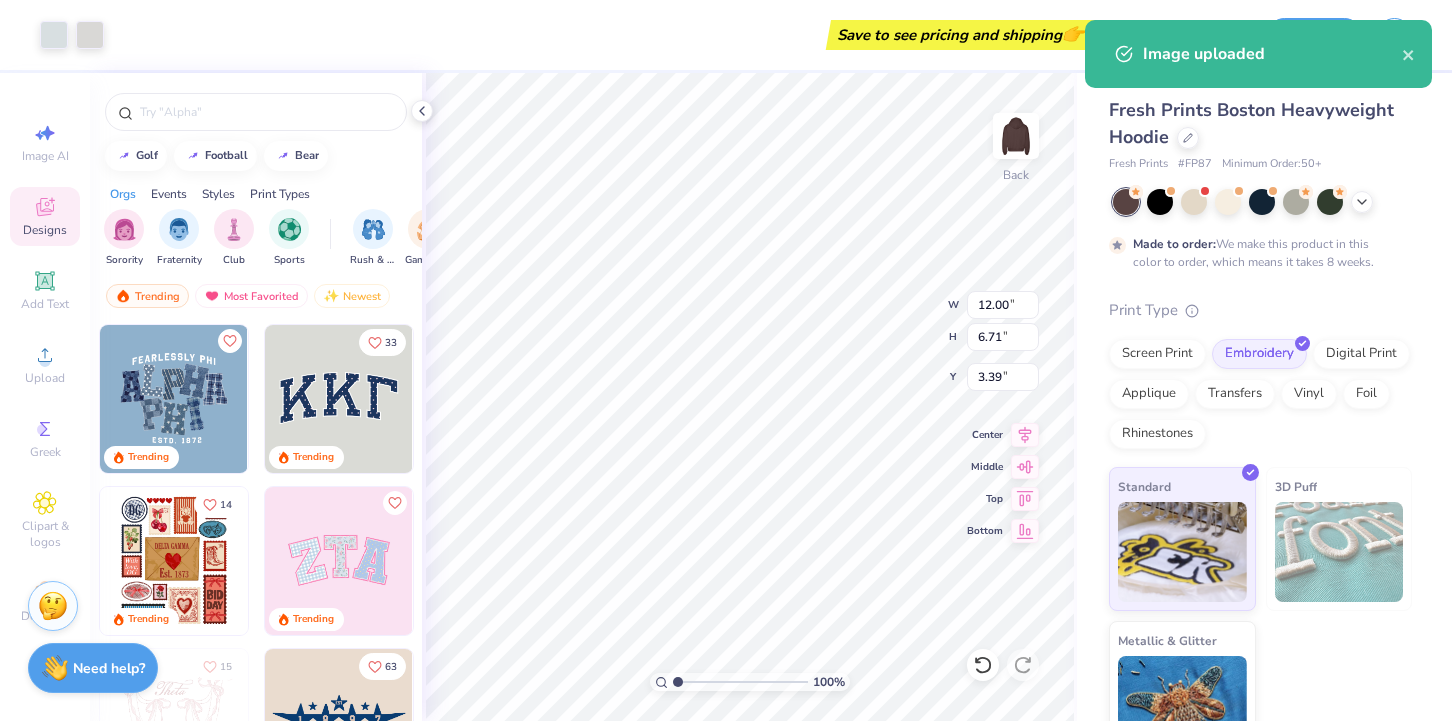 type on "3.50" 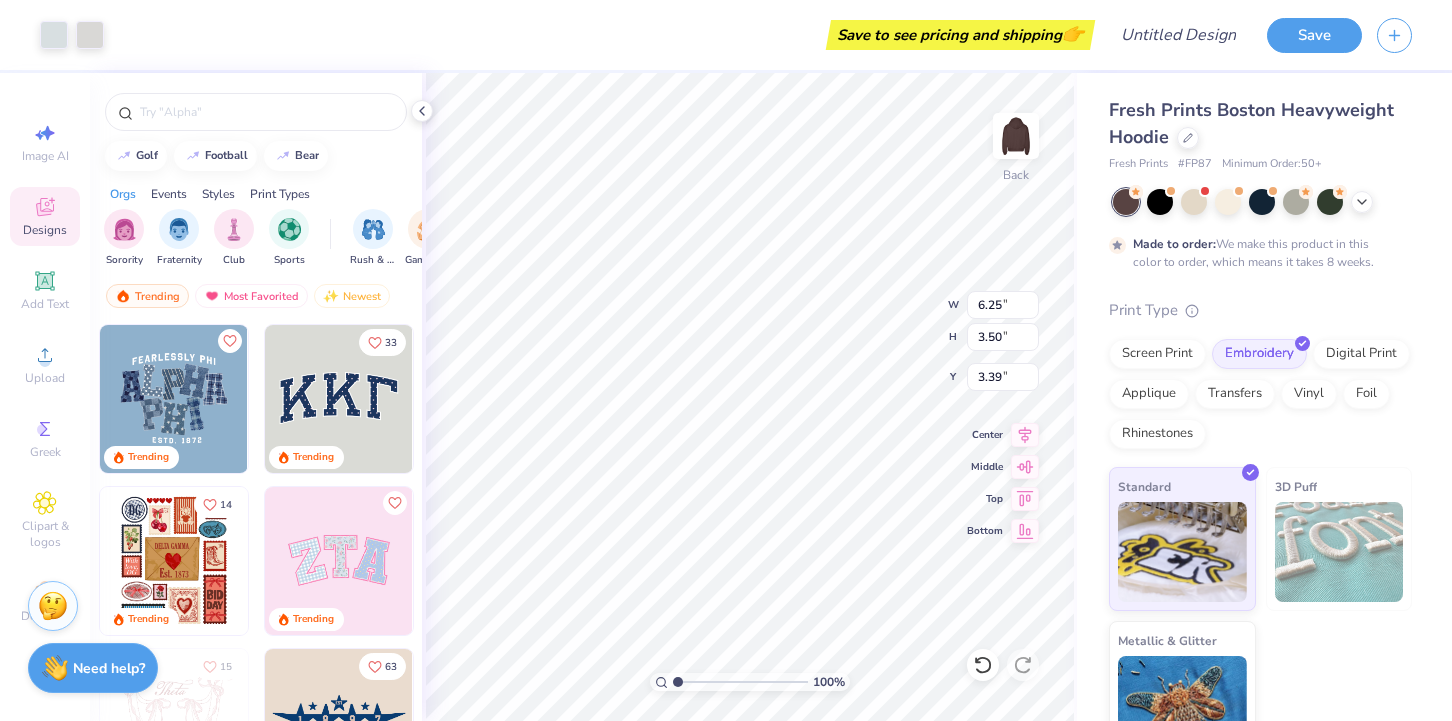 type on "3.25" 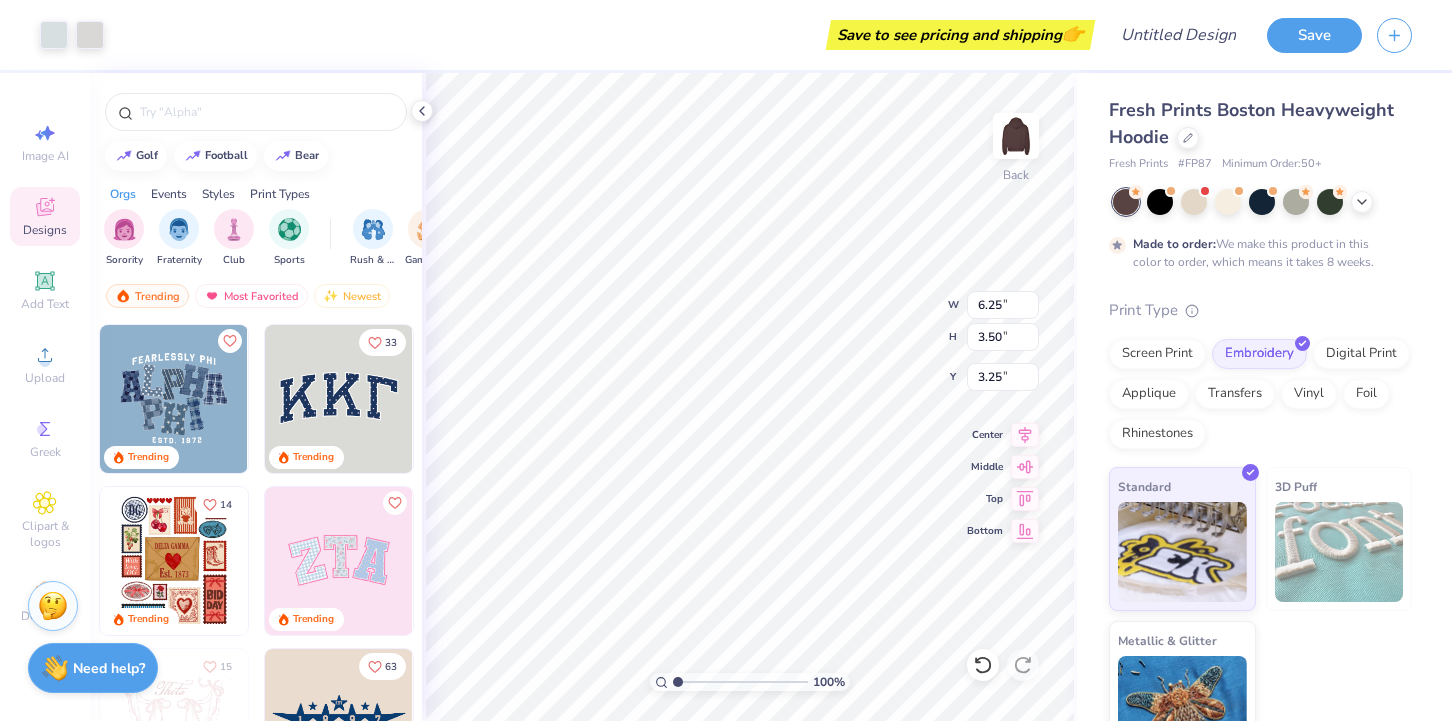 type on "5.18" 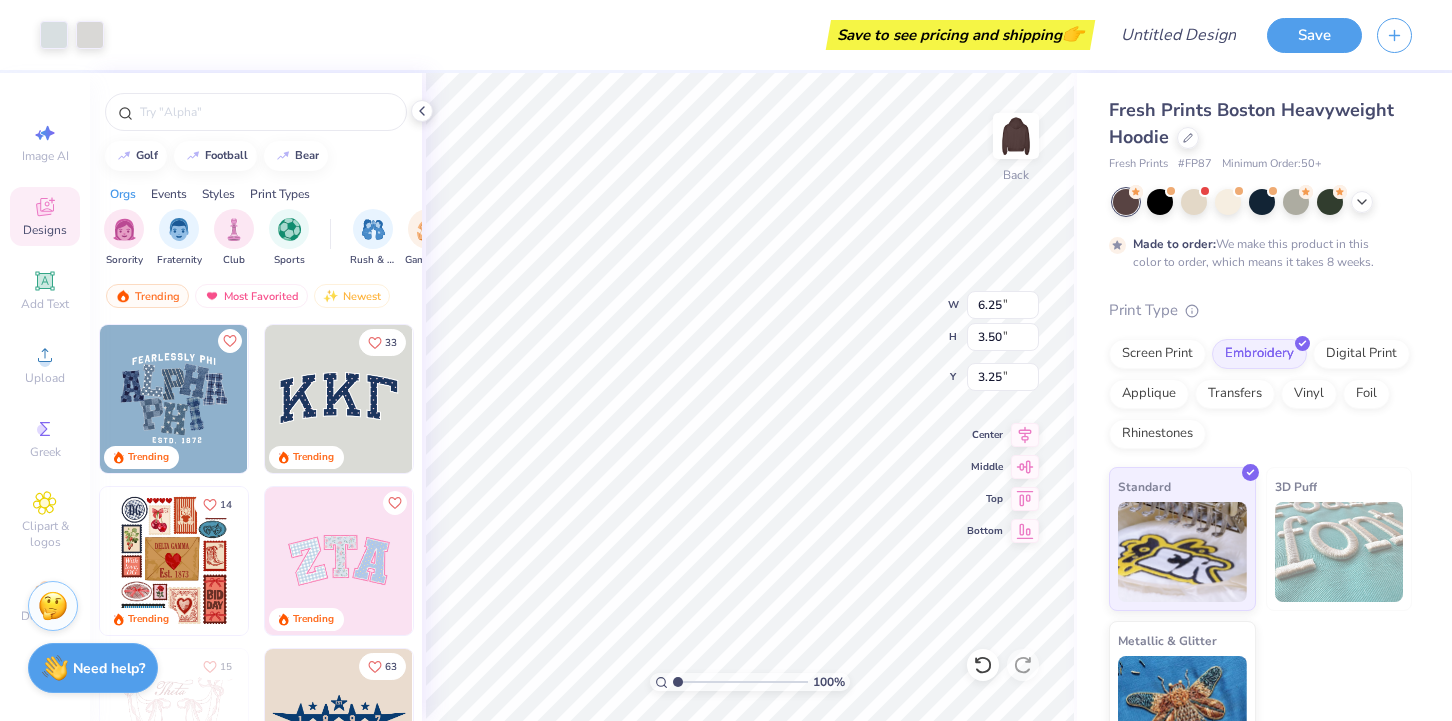 type on "2.90" 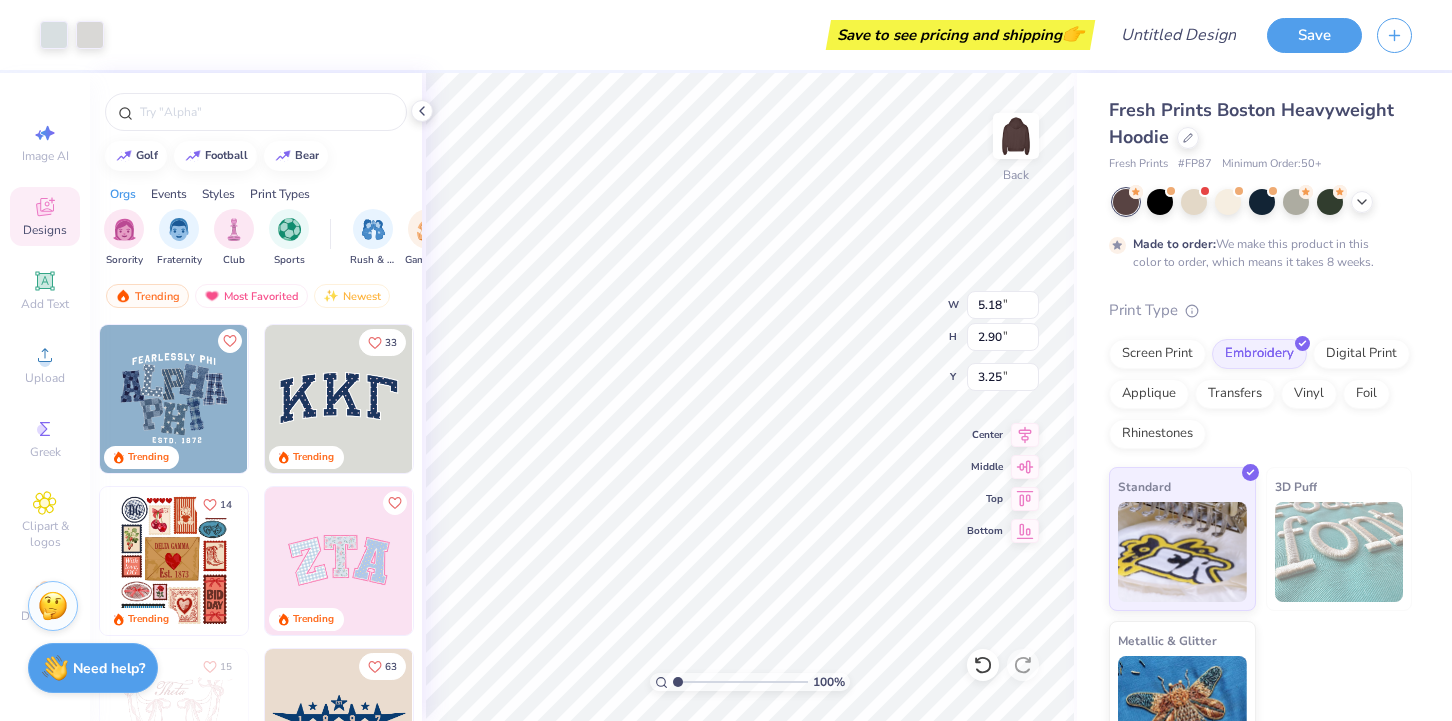type on "3.35" 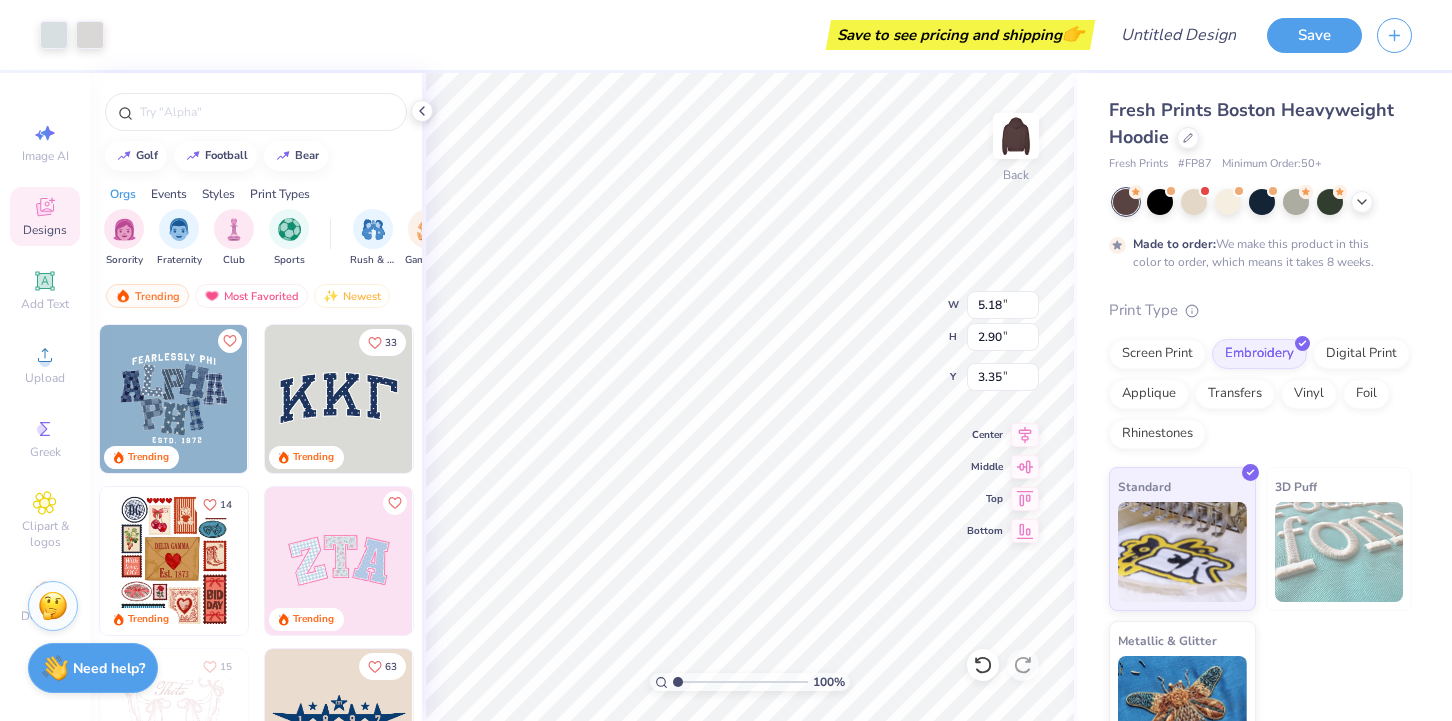 type on "3.41" 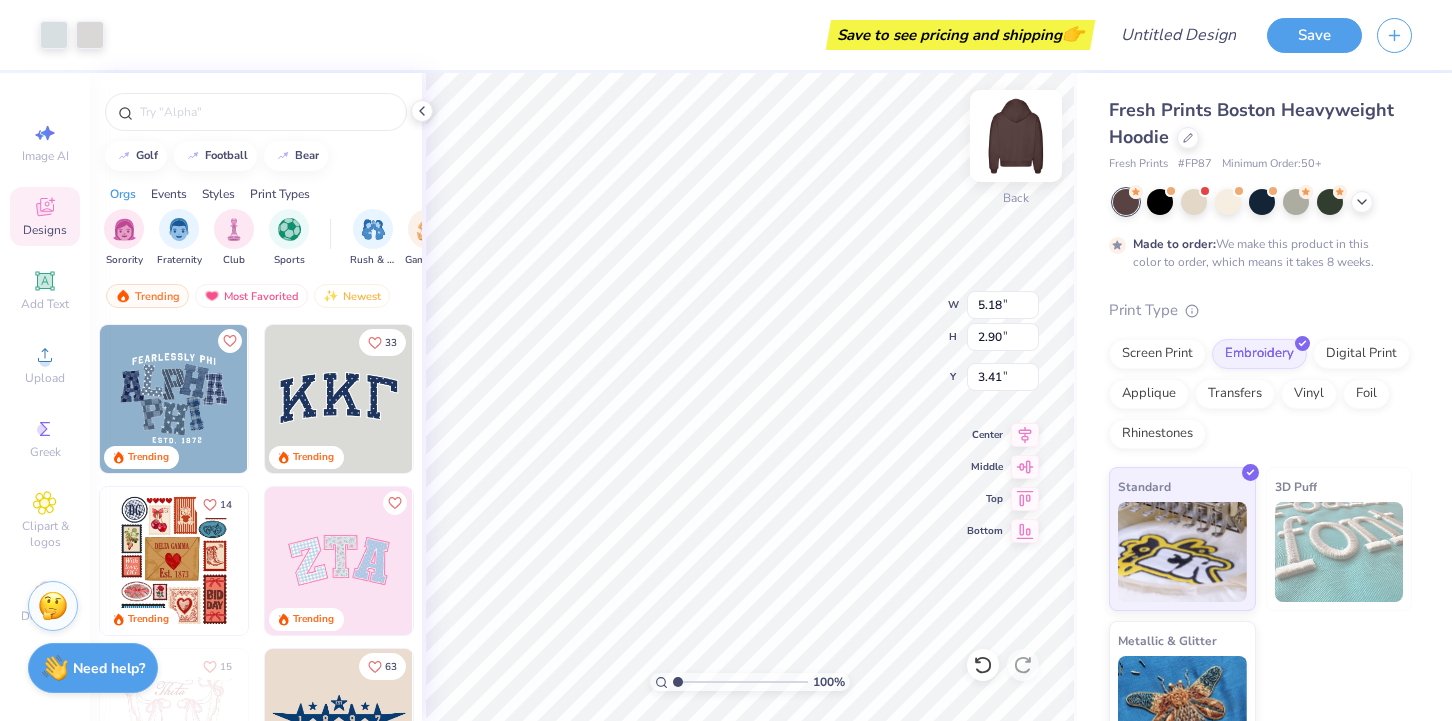 click at bounding box center [1016, 136] 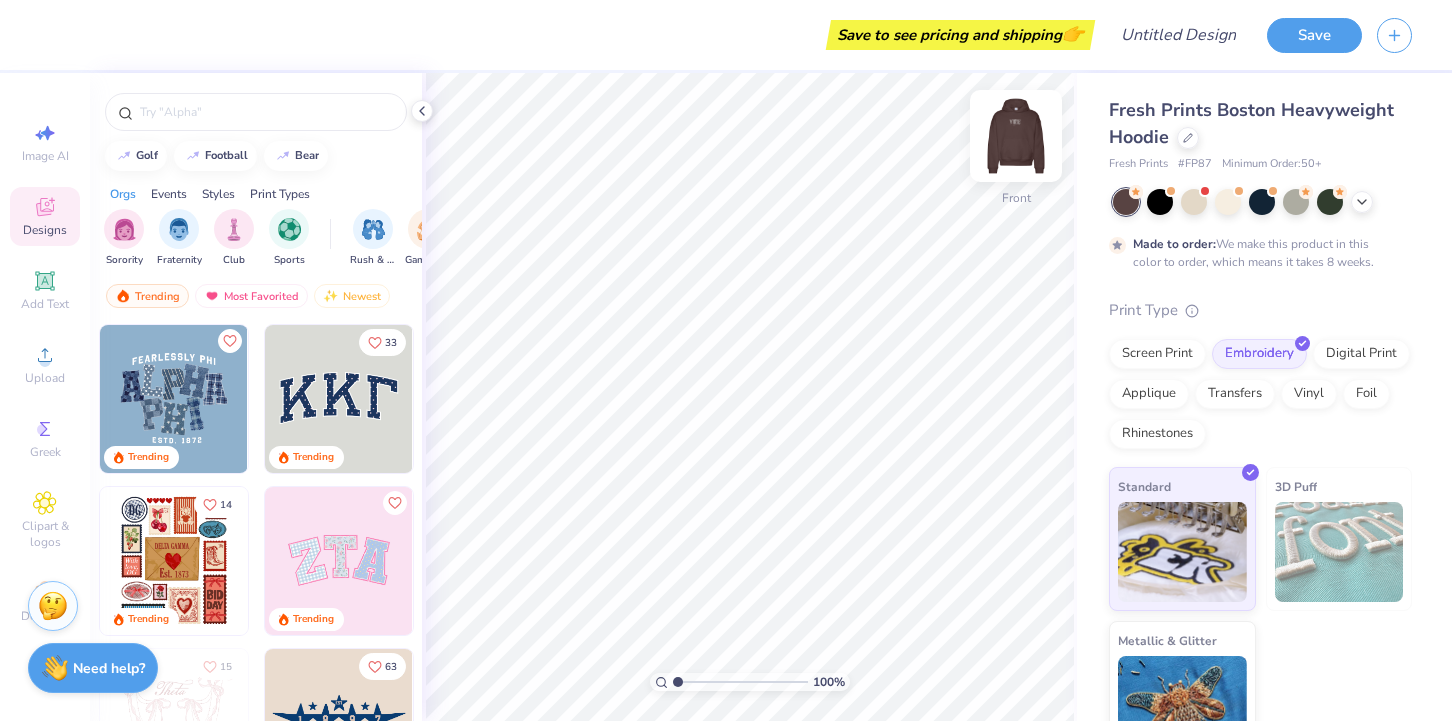 click at bounding box center (1016, 136) 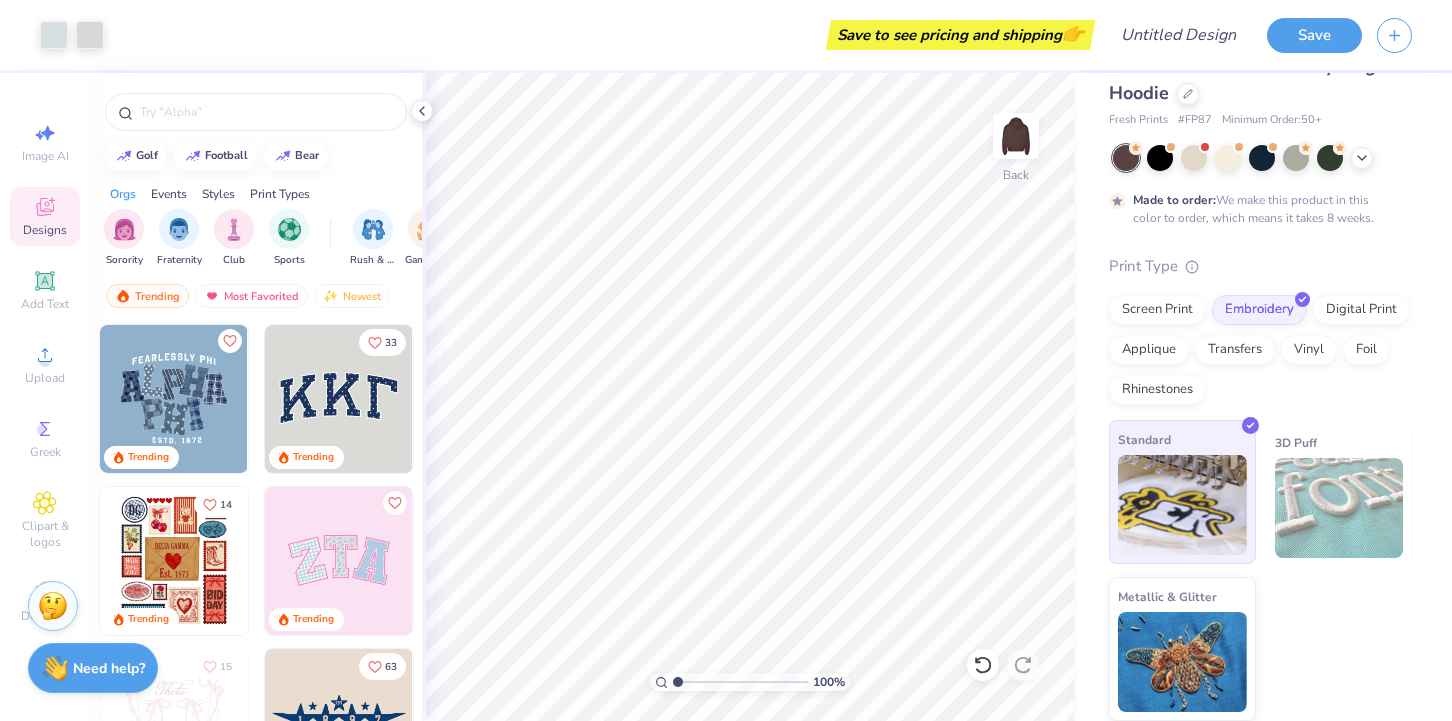 scroll, scrollTop: 0, scrollLeft: 0, axis: both 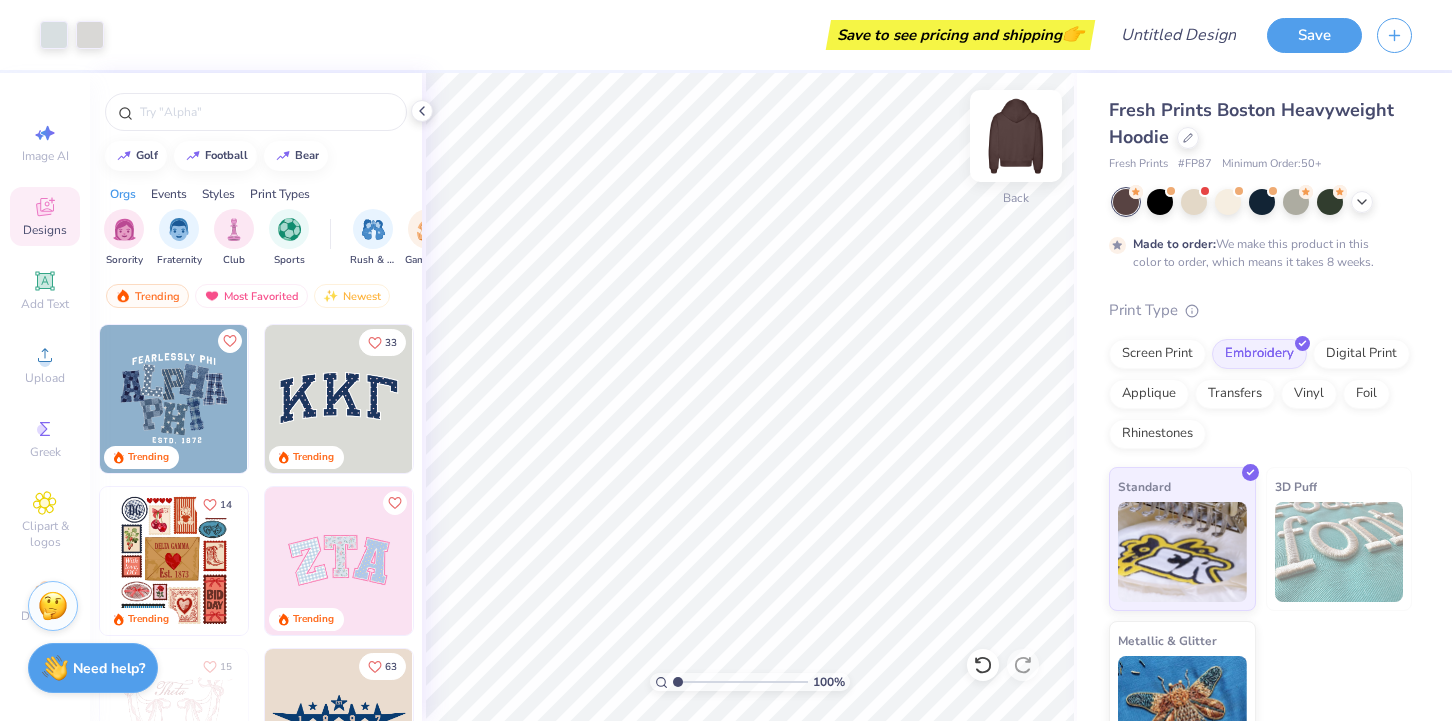 click at bounding box center [1016, 136] 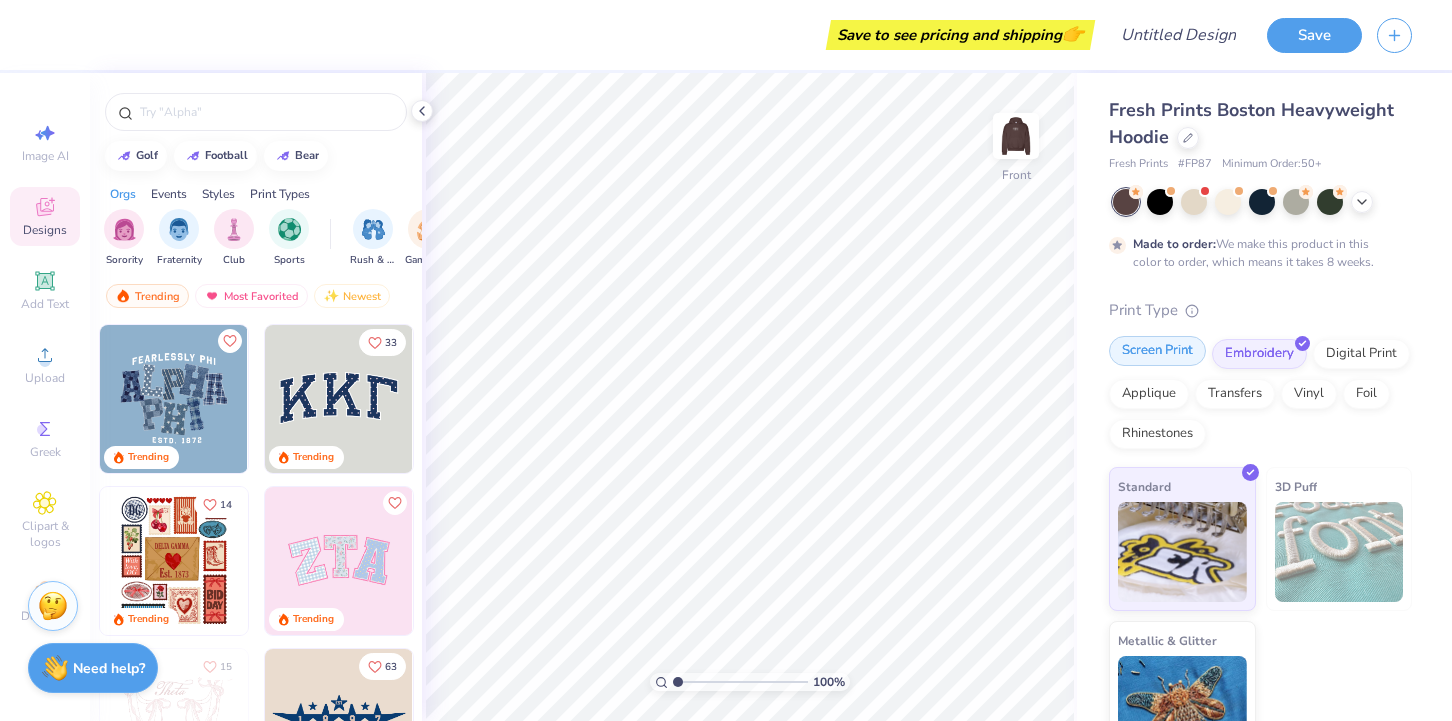 click on "Screen Print" at bounding box center [1157, 351] 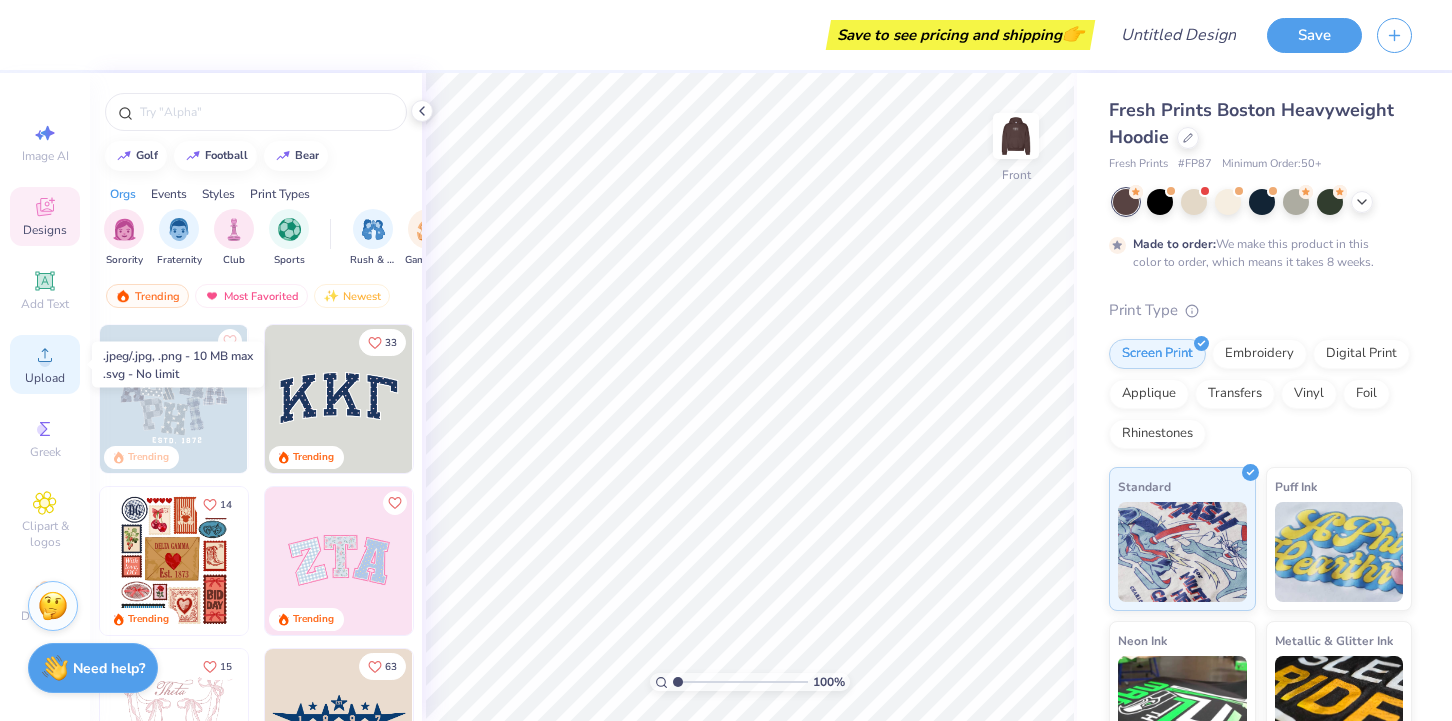 click 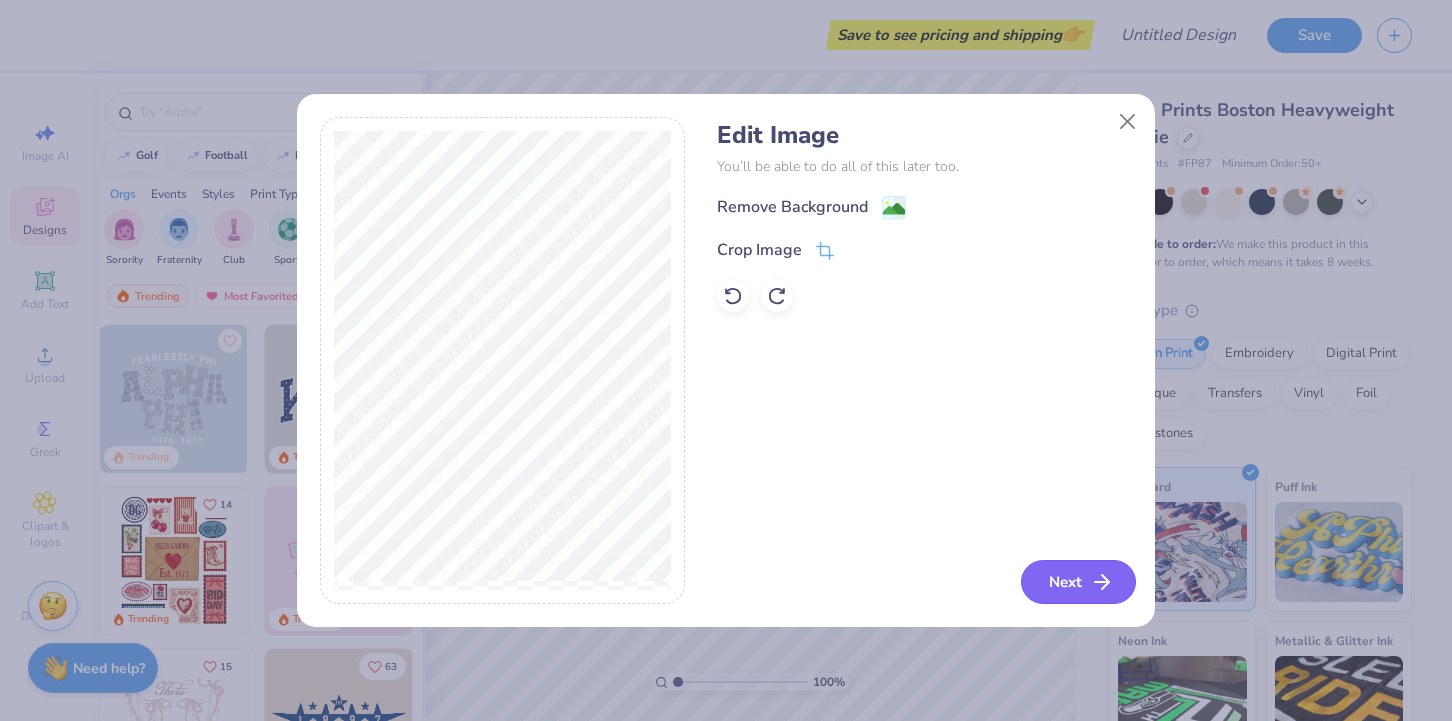 click on "Next" at bounding box center (1078, 582) 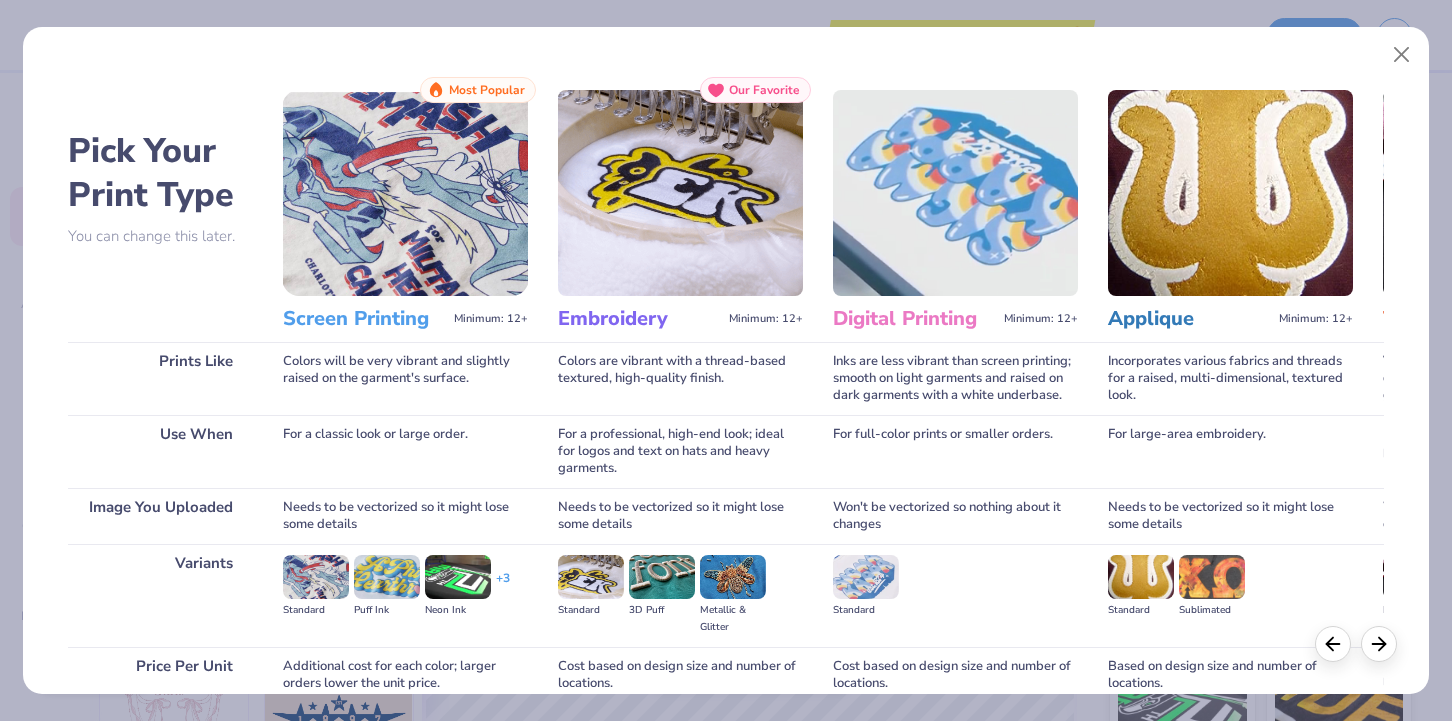 click at bounding box center [405, 193] 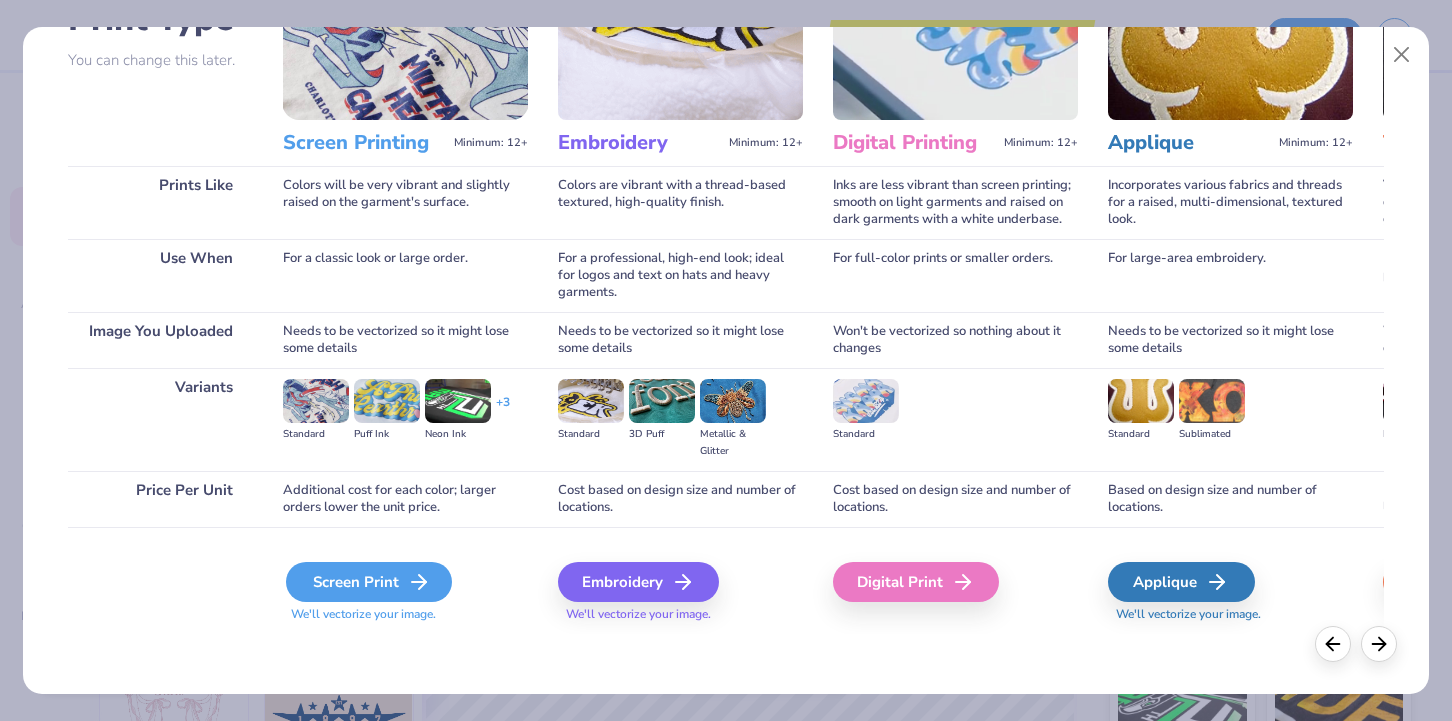 click on "Screen Print" at bounding box center (369, 582) 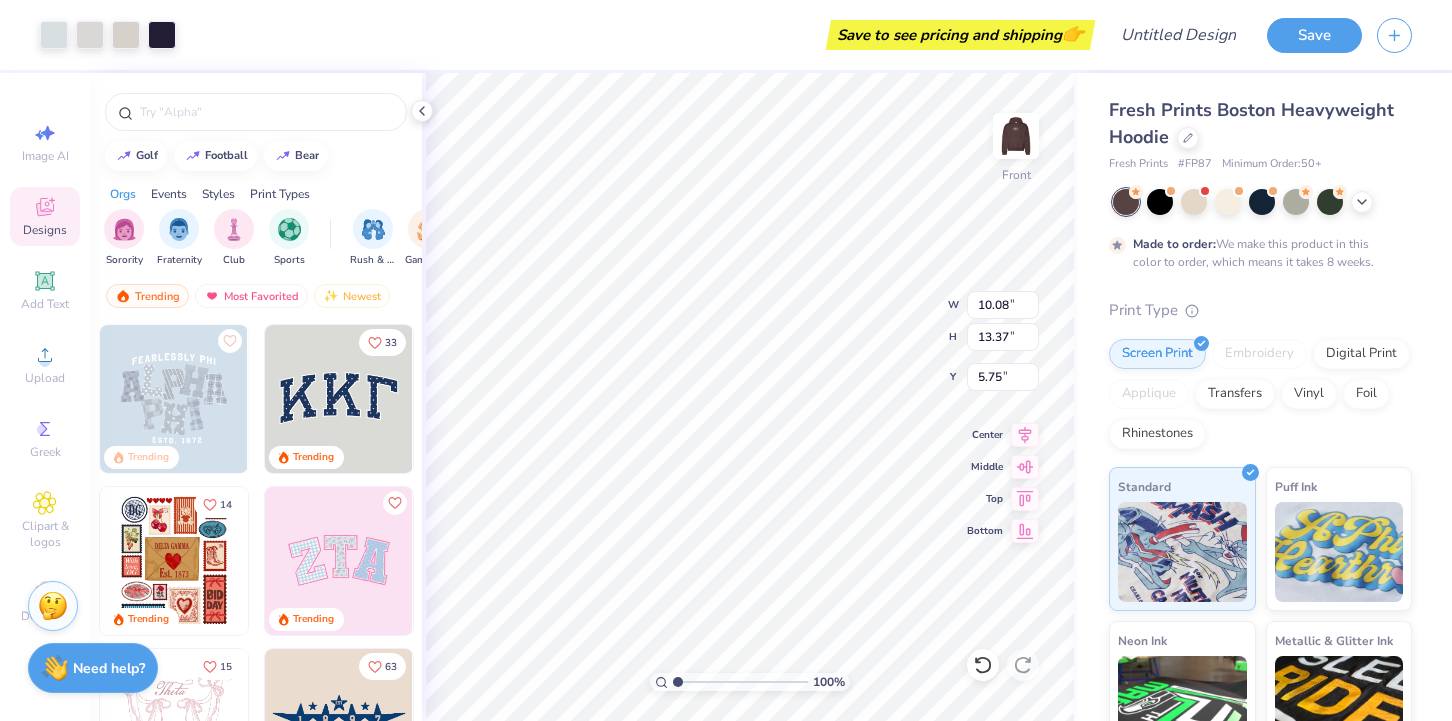type on "10.08" 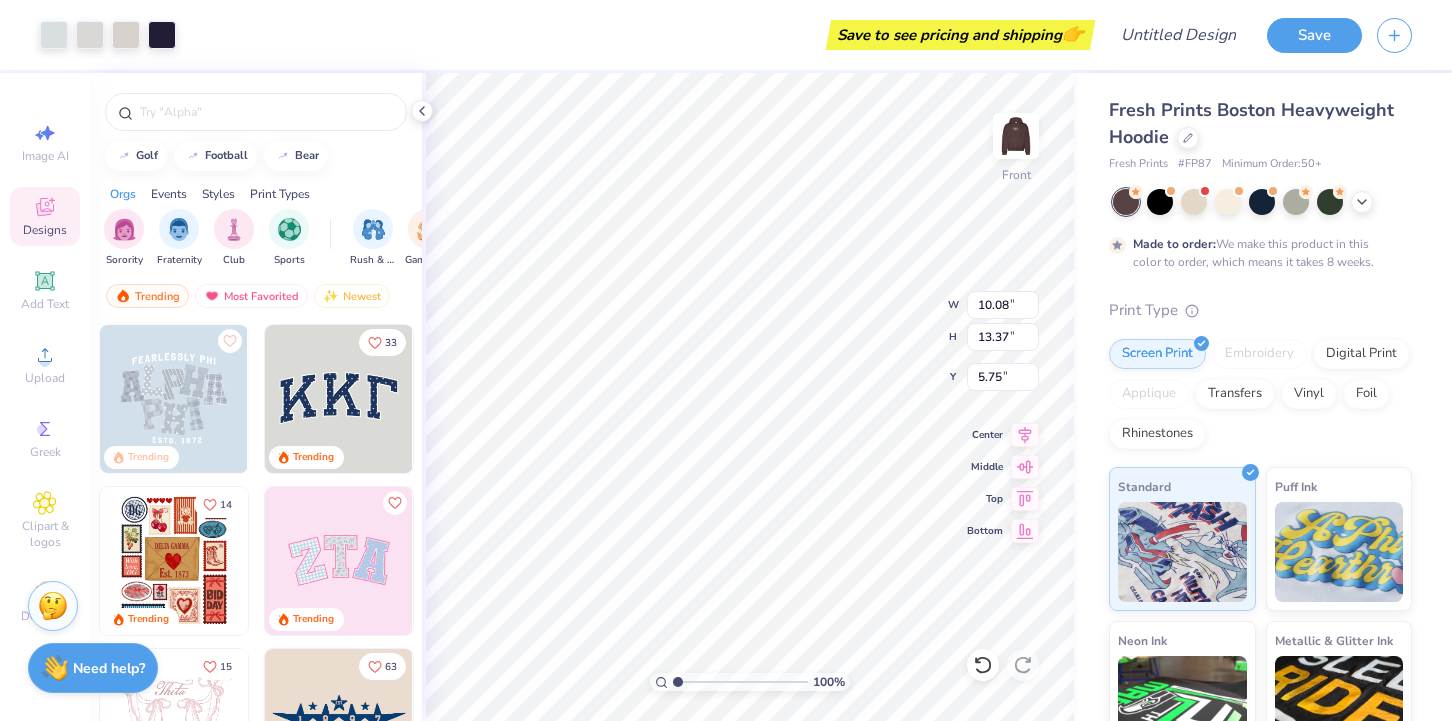 type on "13.37" 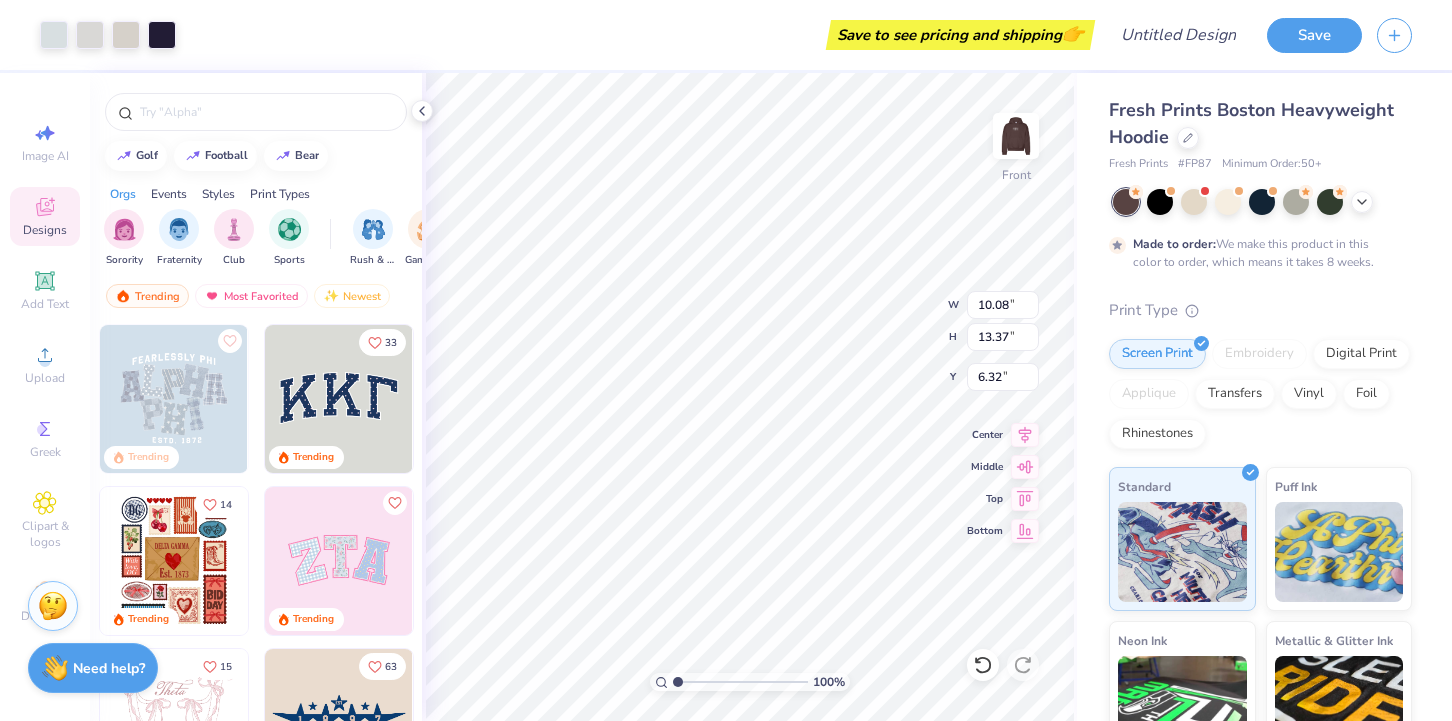 type on "6.32" 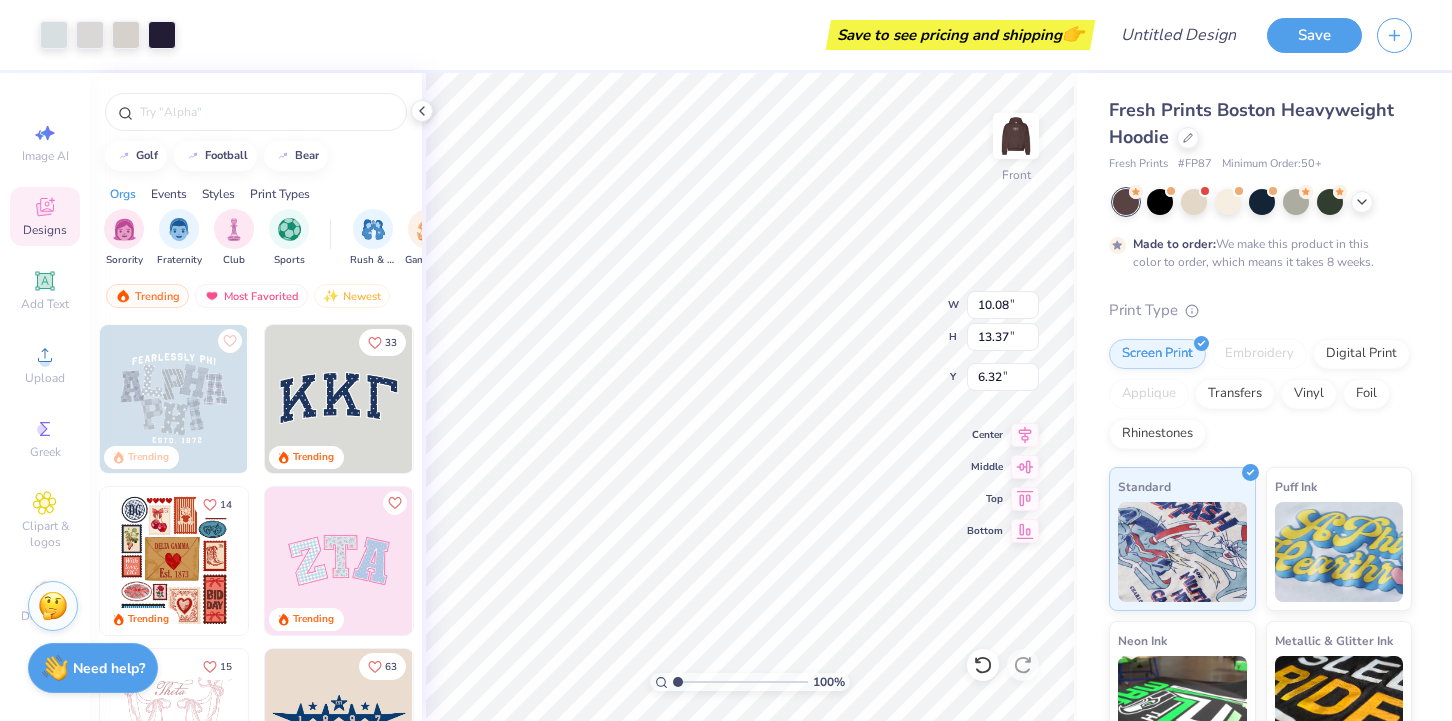 type on "11.45" 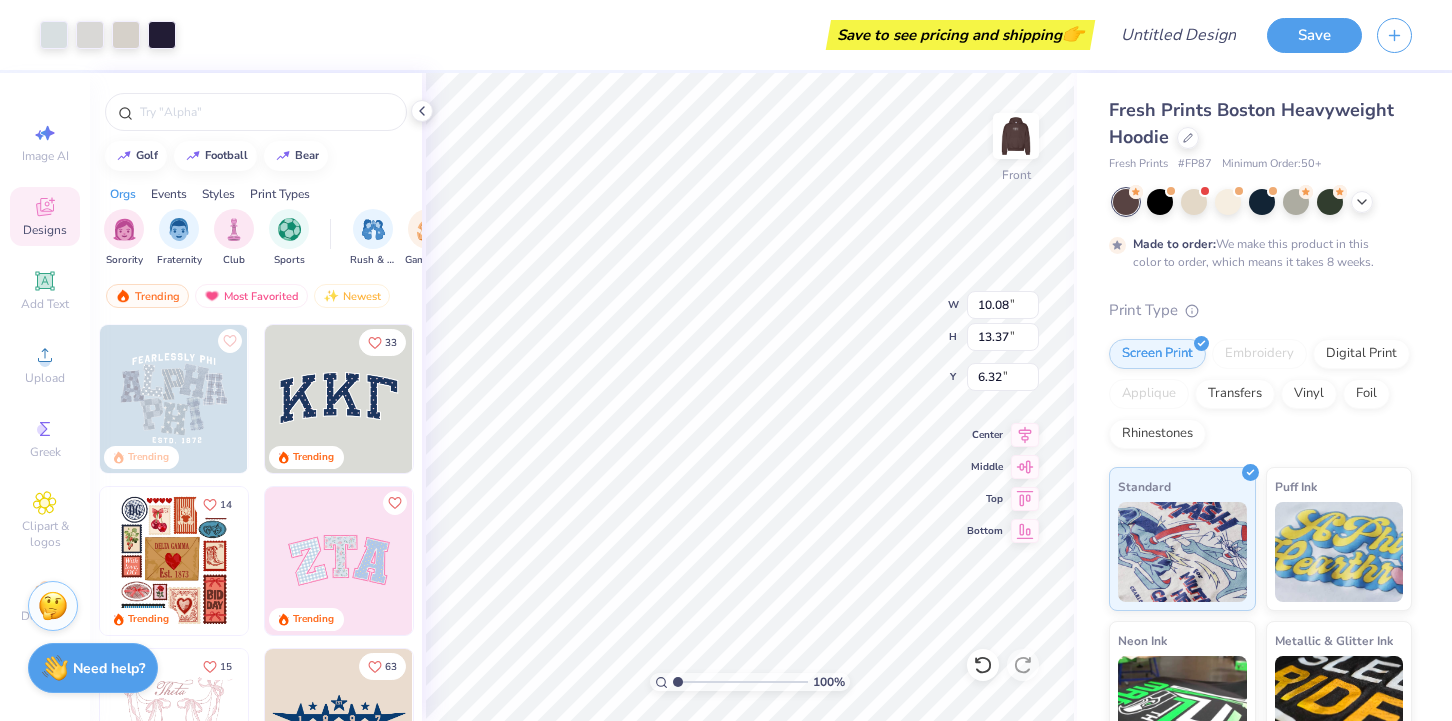 type on "15.19" 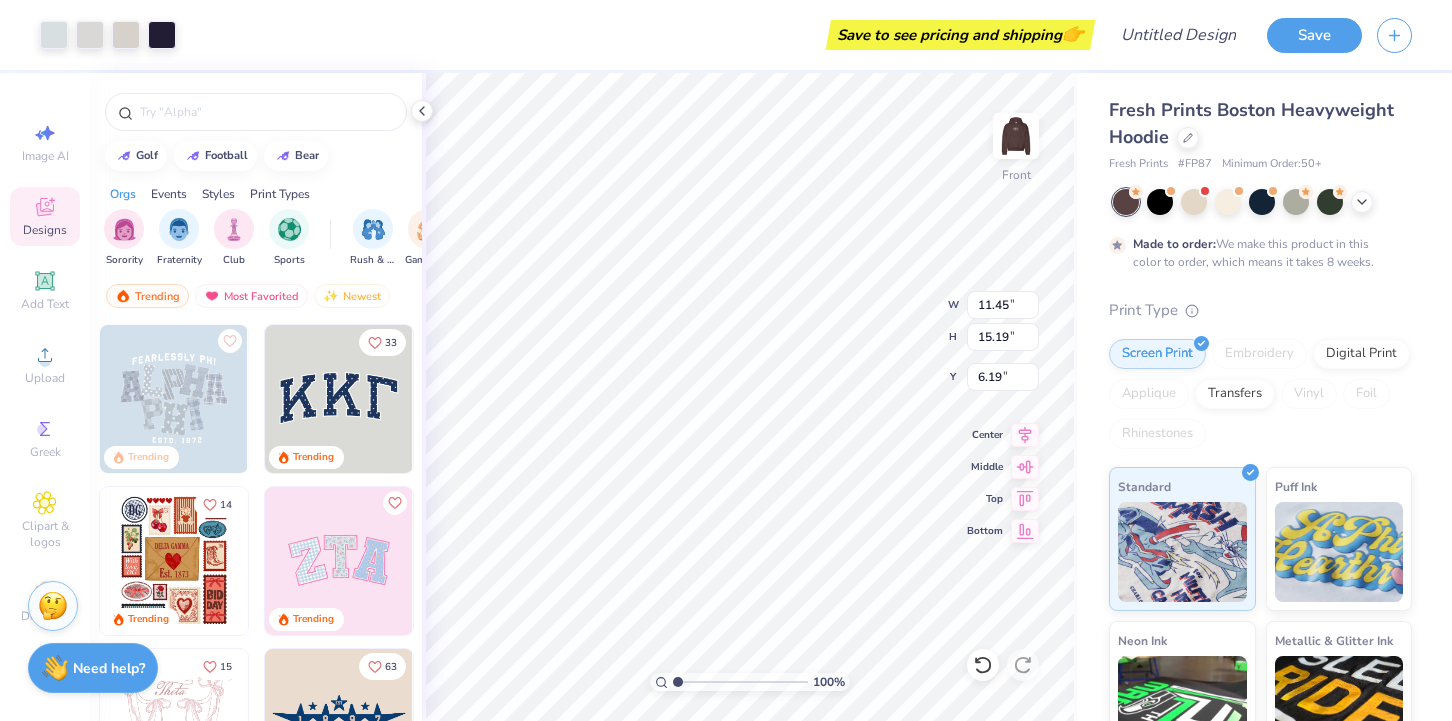 type on "5.68" 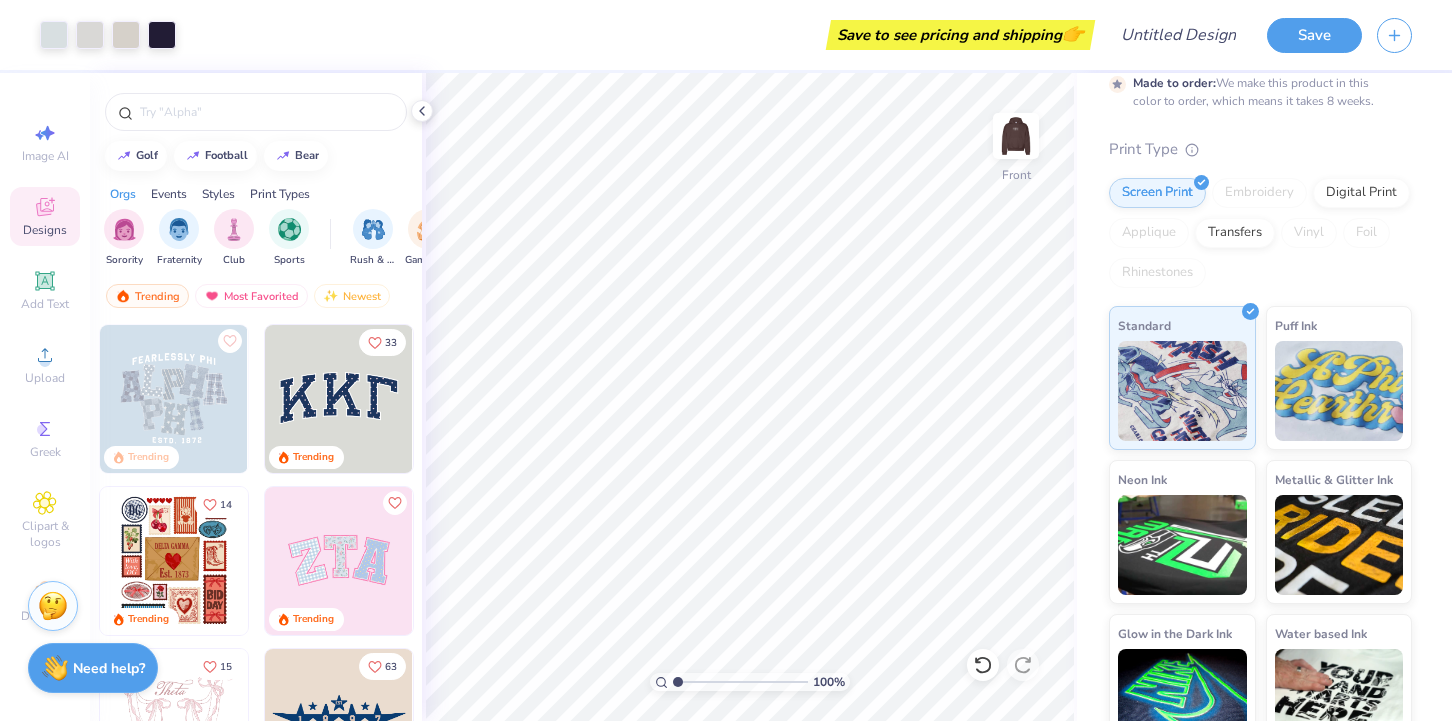 scroll, scrollTop: 198, scrollLeft: 0, axis: vertical 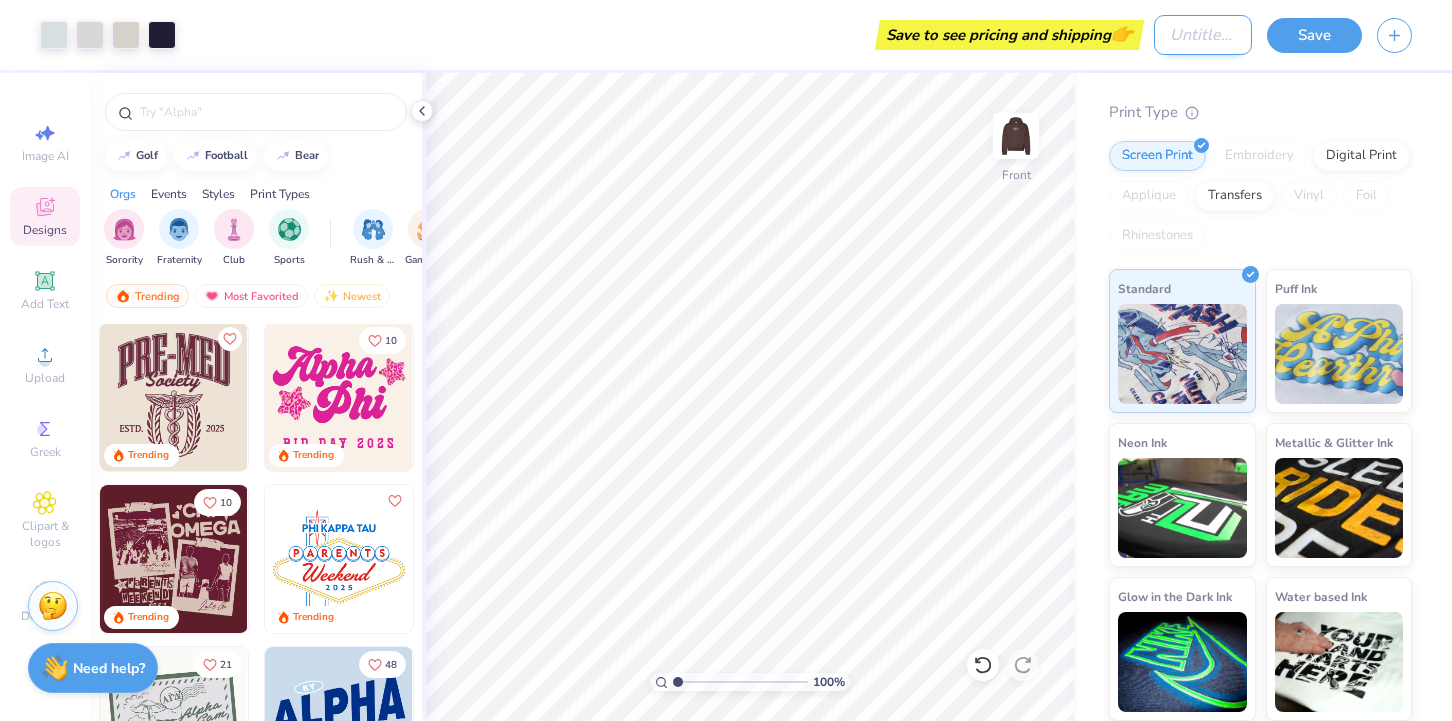 click on "Design Title" at bounding box center [1203, 35] 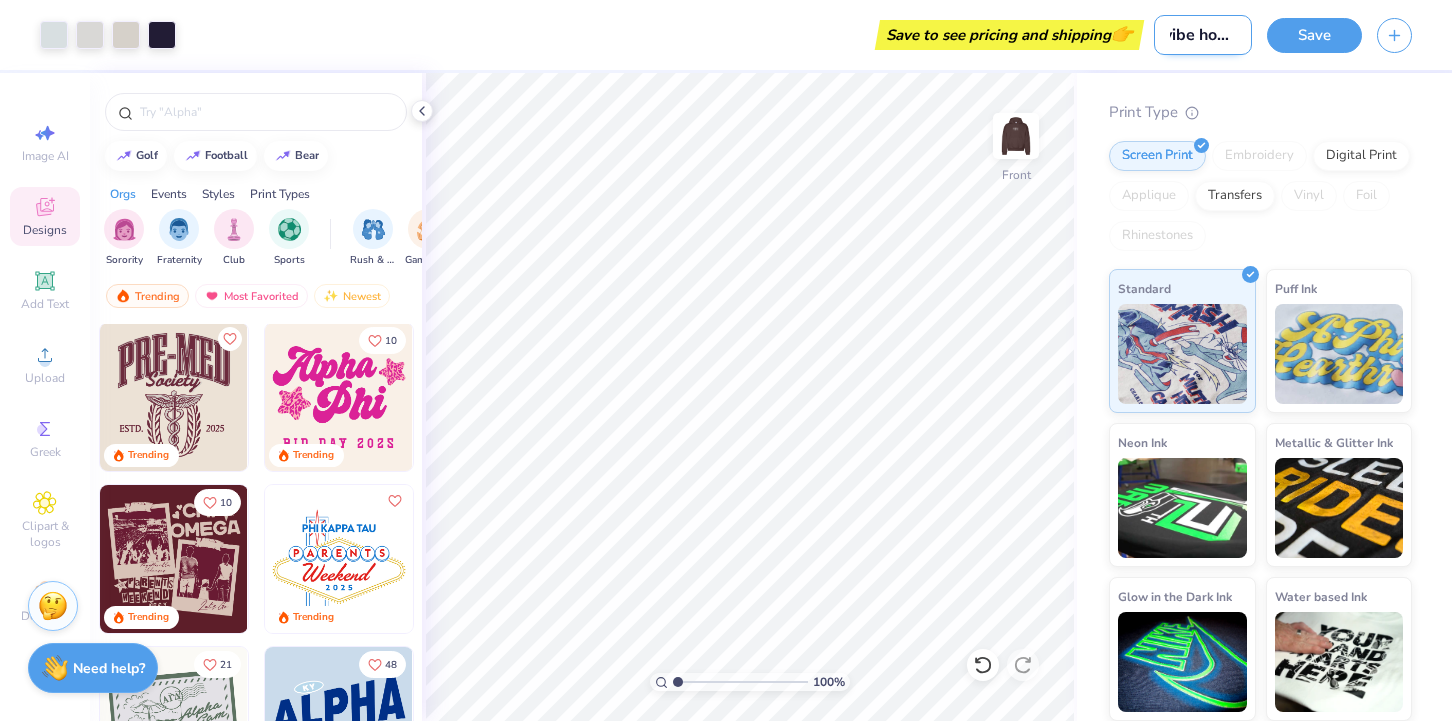 scroll, scrollTop: 0, scrollLeft: 19, axis: horizontal 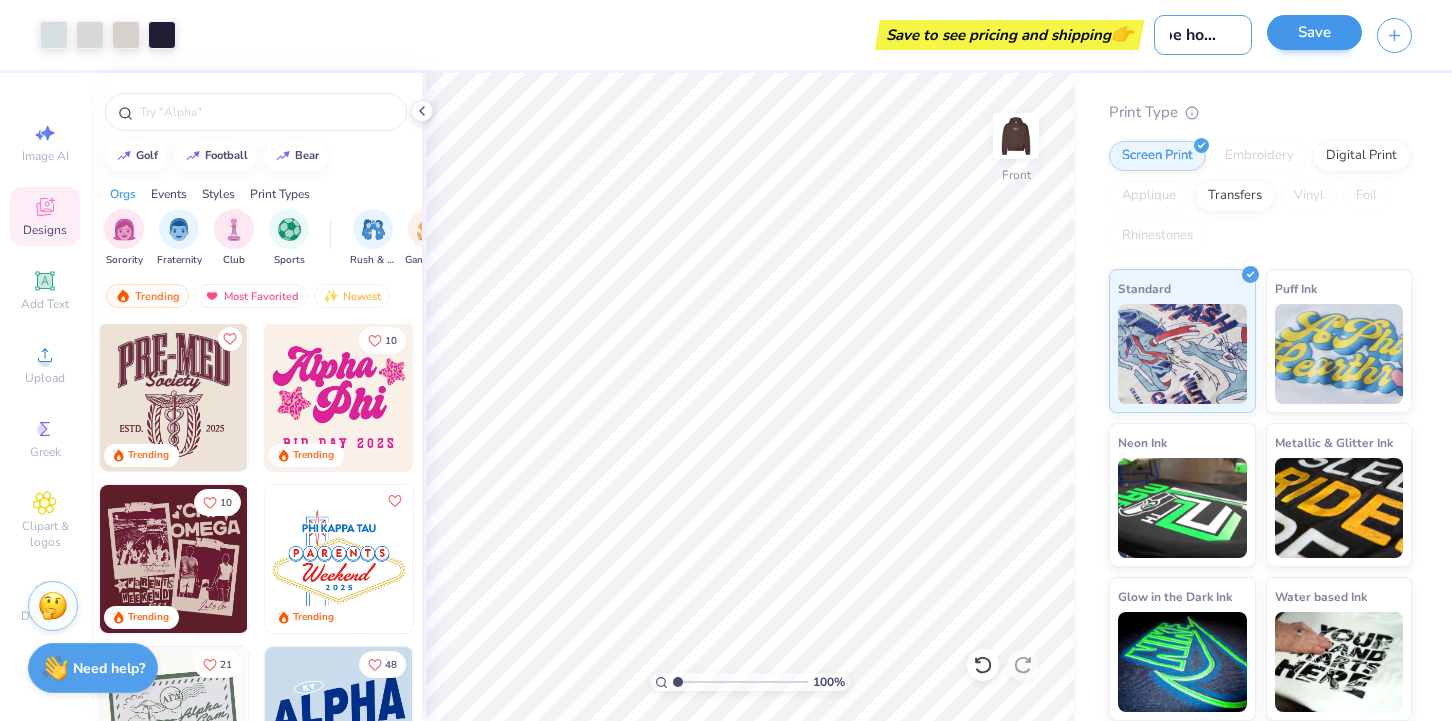 type on "vibe hoodie" 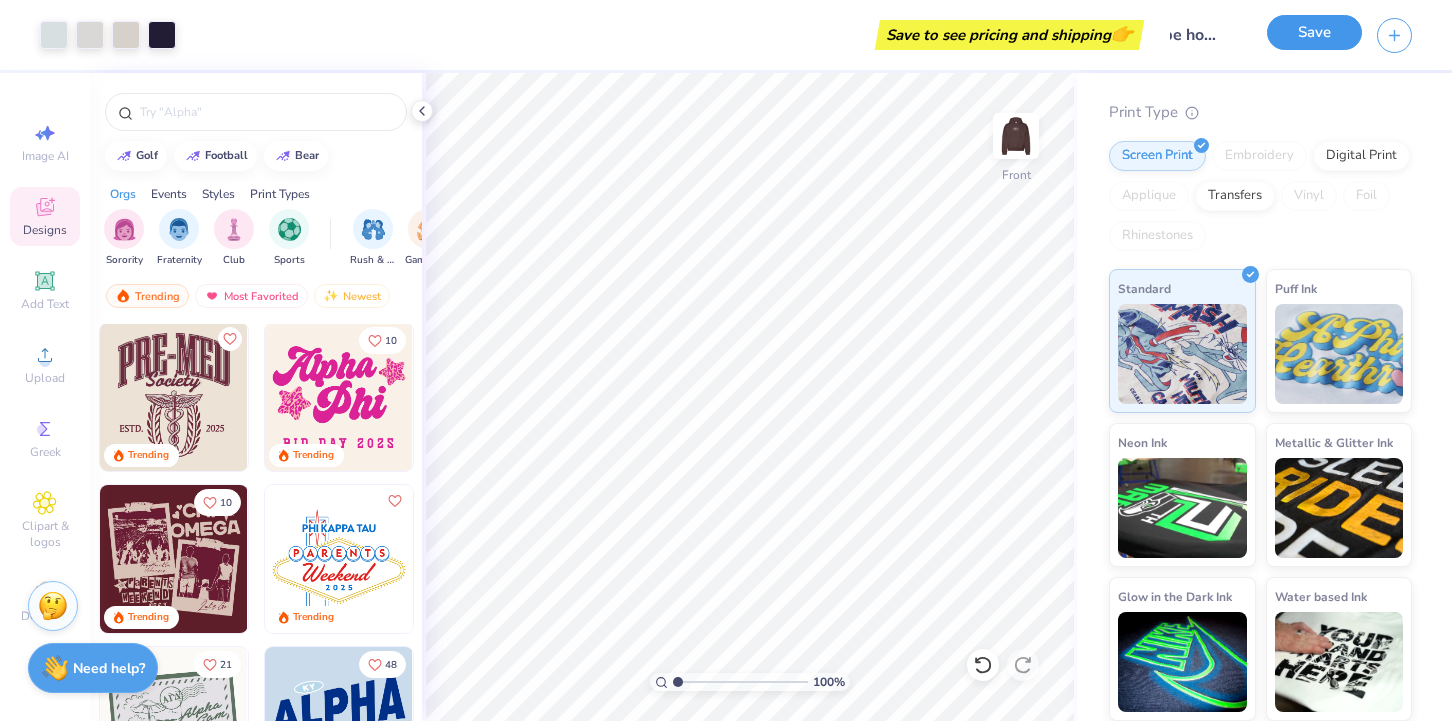 click on "Save" at bounding box center (1314, 32) 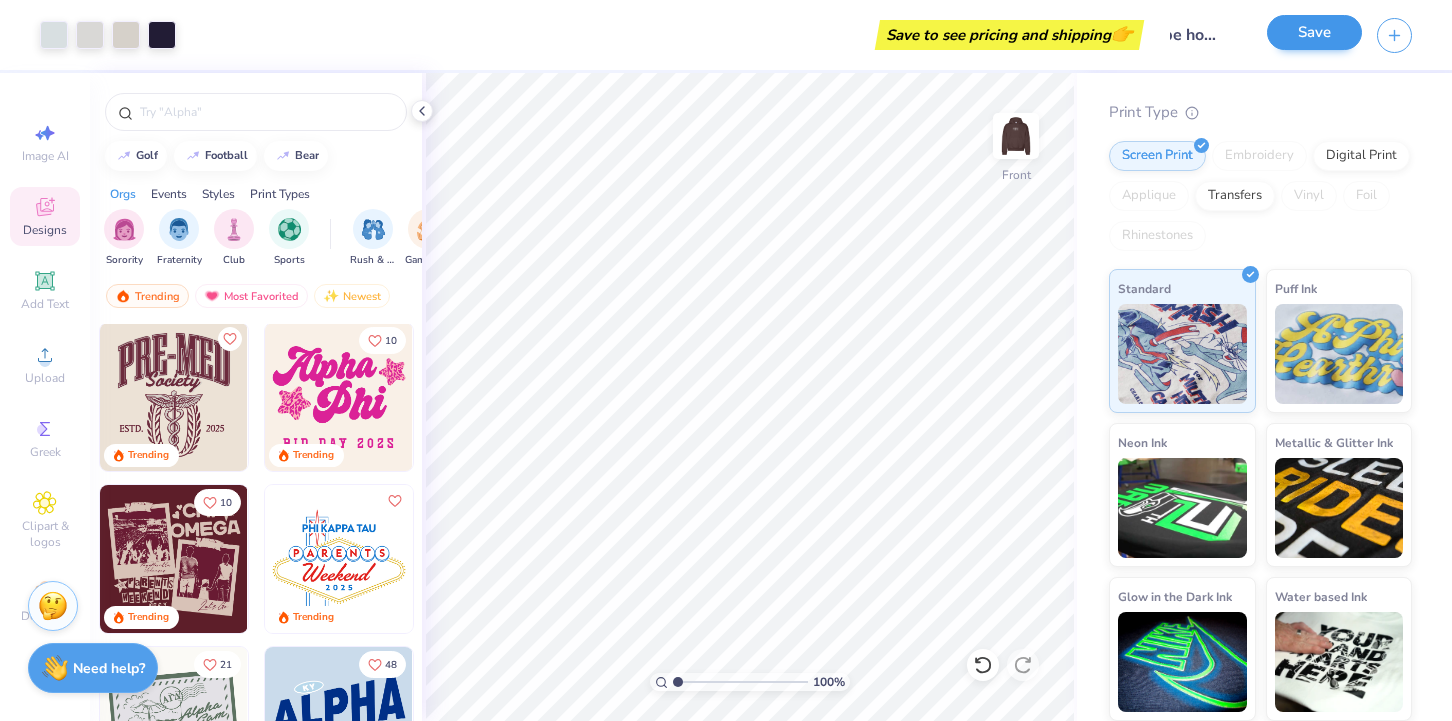 scroll, scrollTop: 0, scrollLeft: 0, axis: both 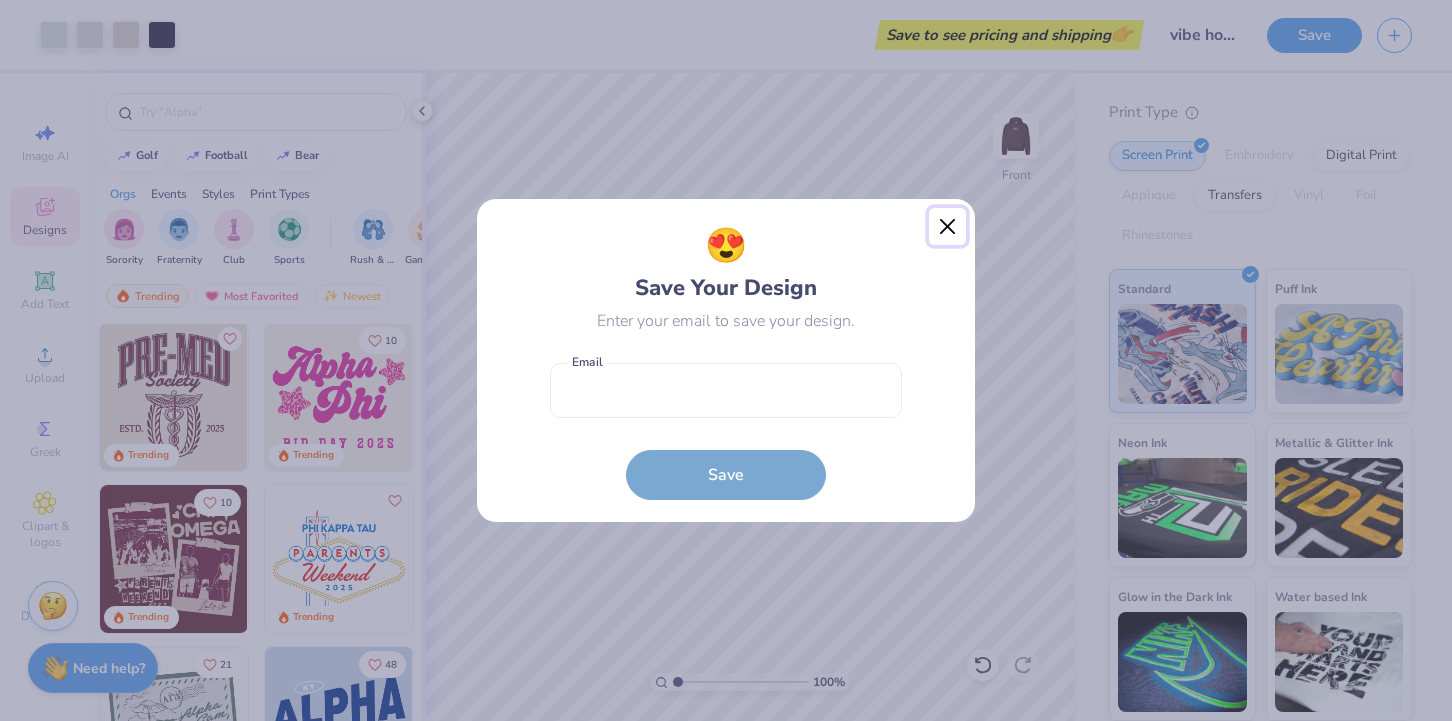 click at bounding box center (948, 227) 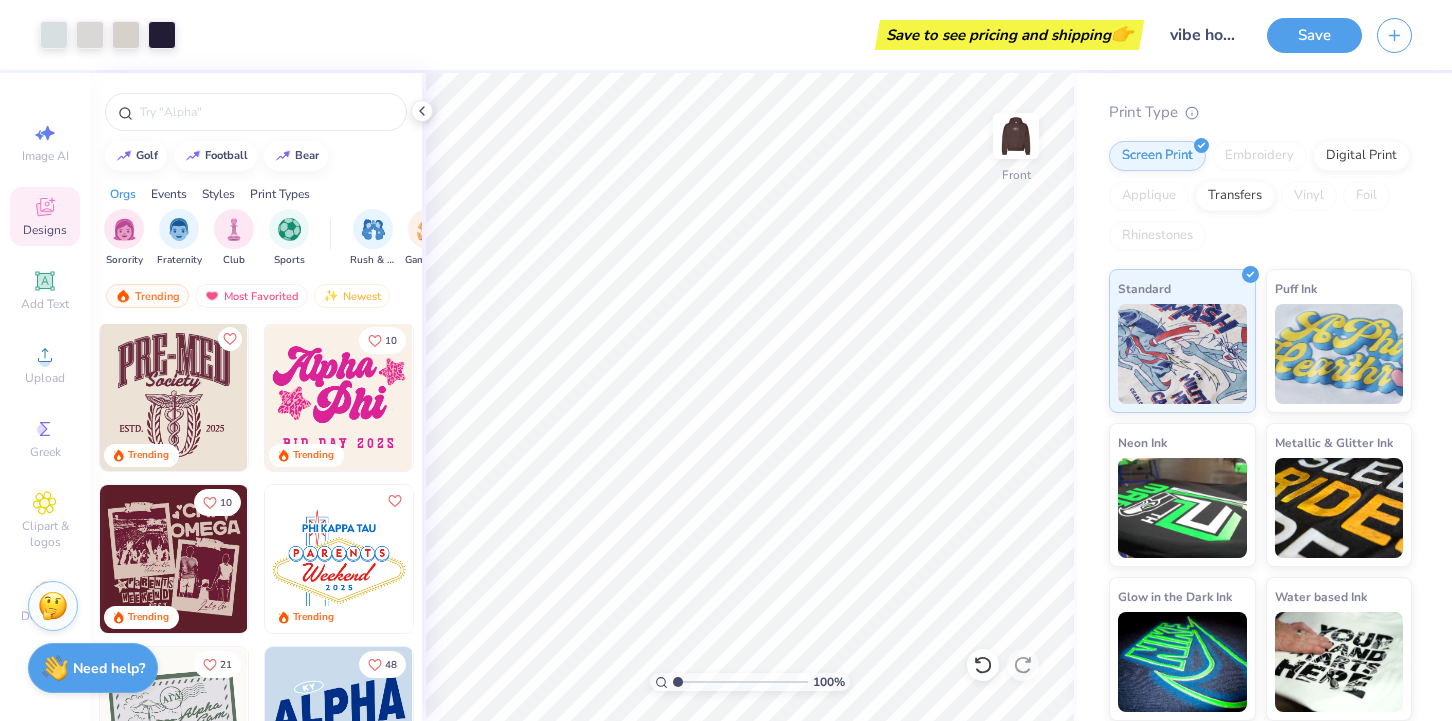 scroll, scrollTop: 0, scrollLeft: 0, axis: both 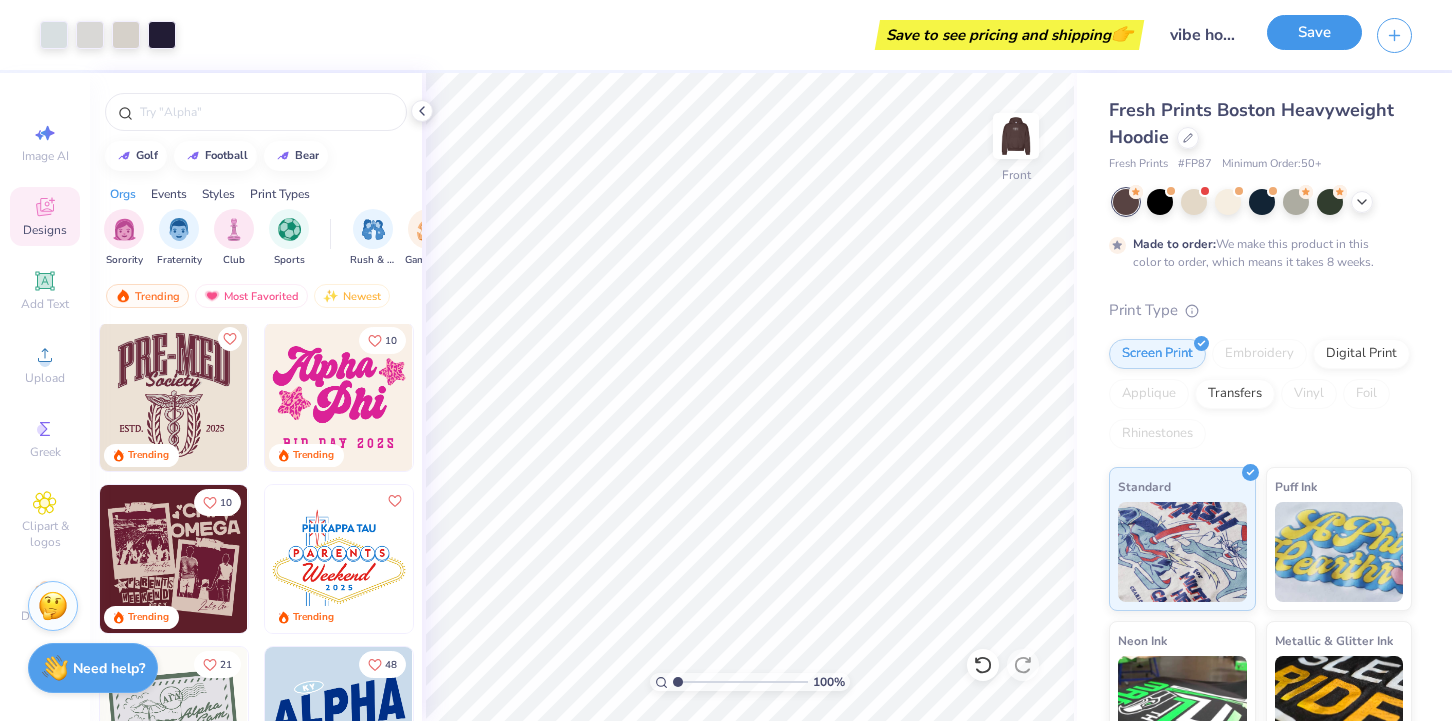 click on "Save" at bounding box center [1314, 32] 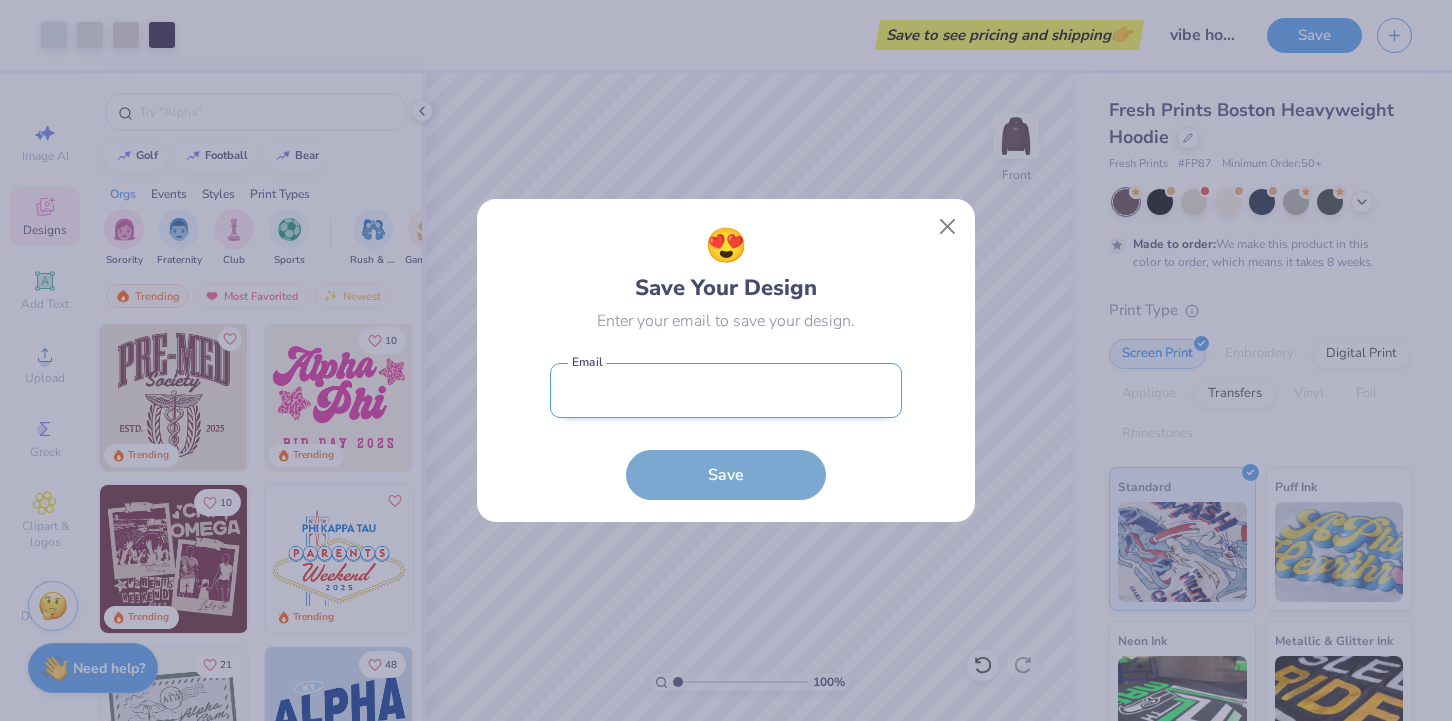 click at bounding box center [726, 390] 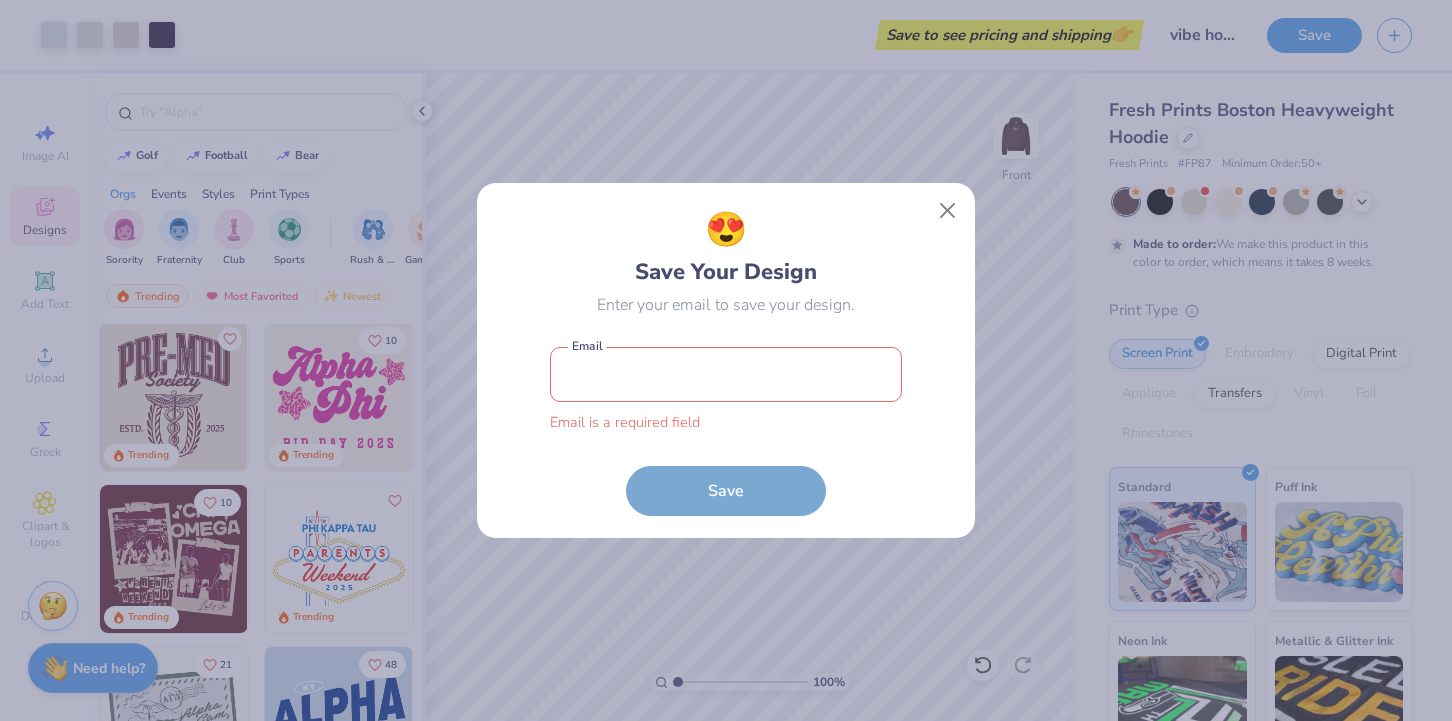 type on "[EMAIL]" 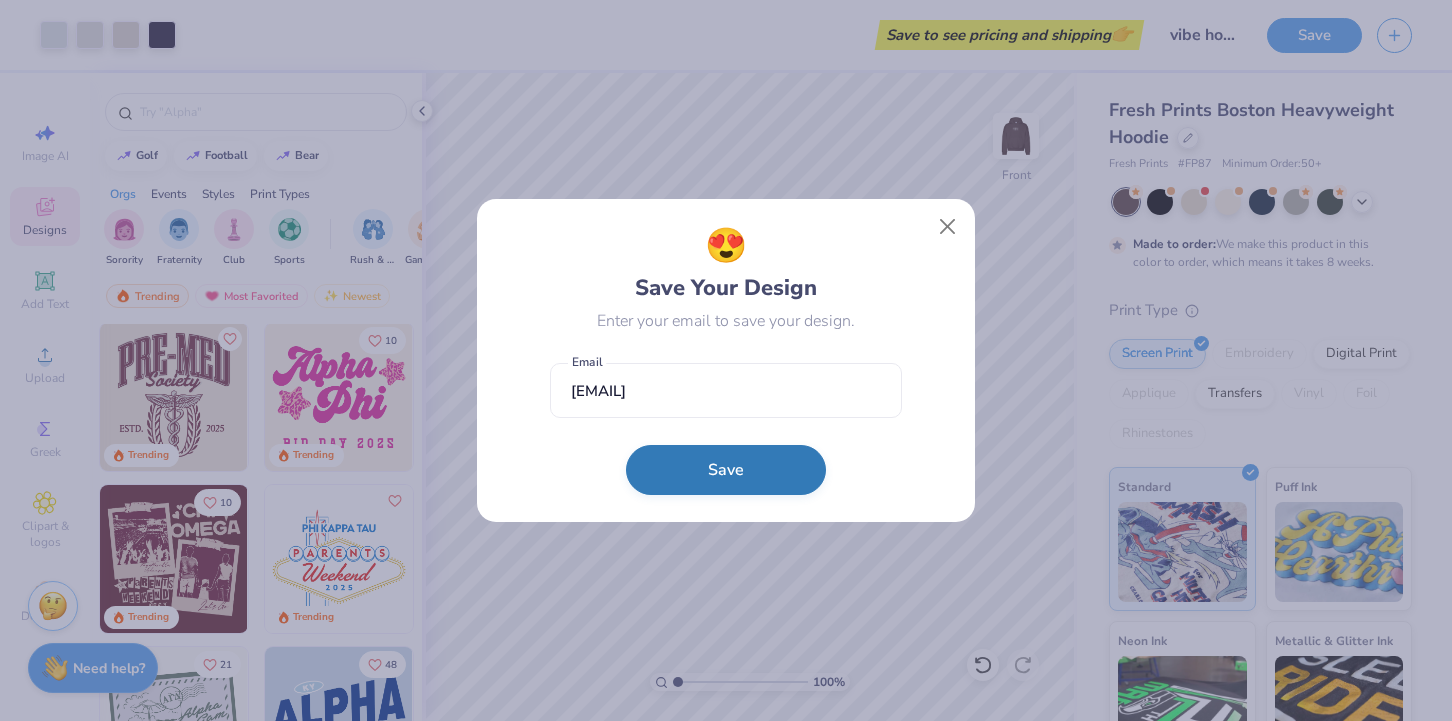 click on "Save" at bounding box center [726, 470] 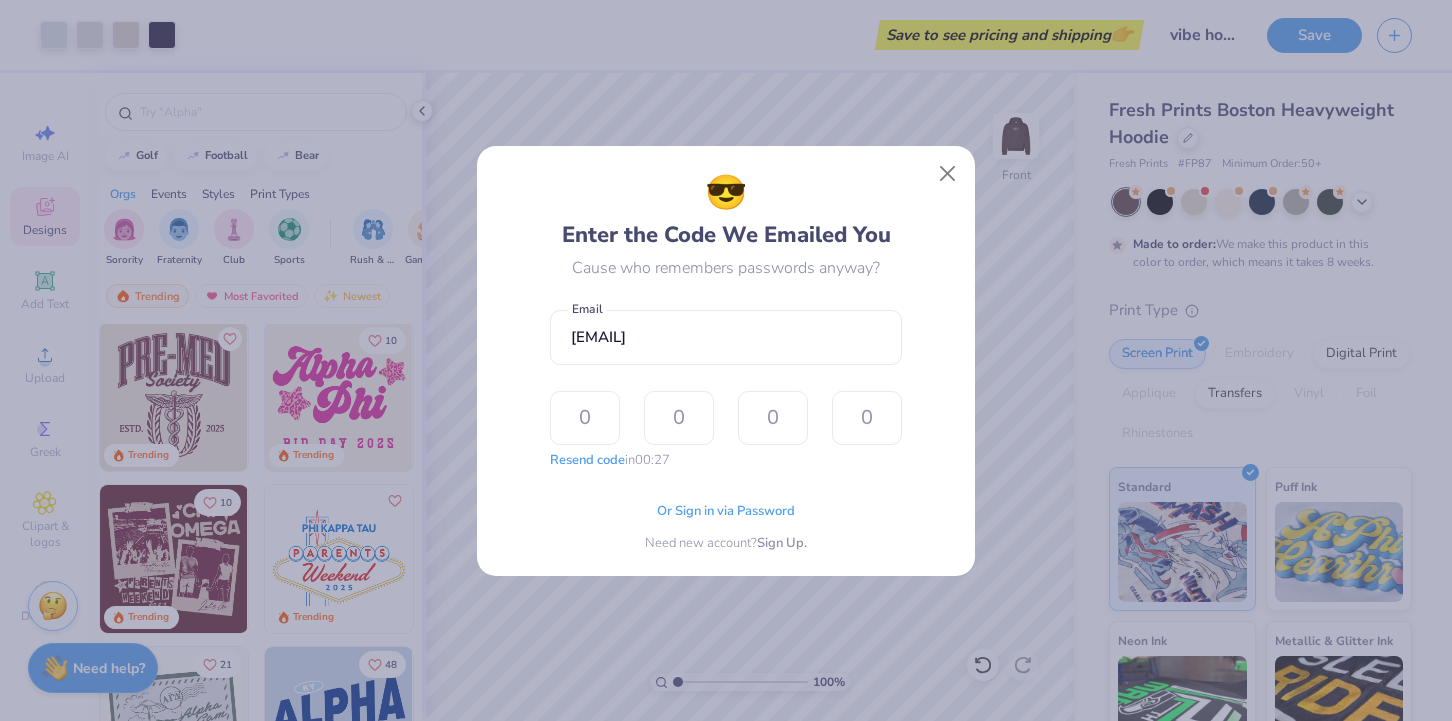 click on "Or Sign in via Password Need new account?  Sign Up." at bounding box center [726, 521] 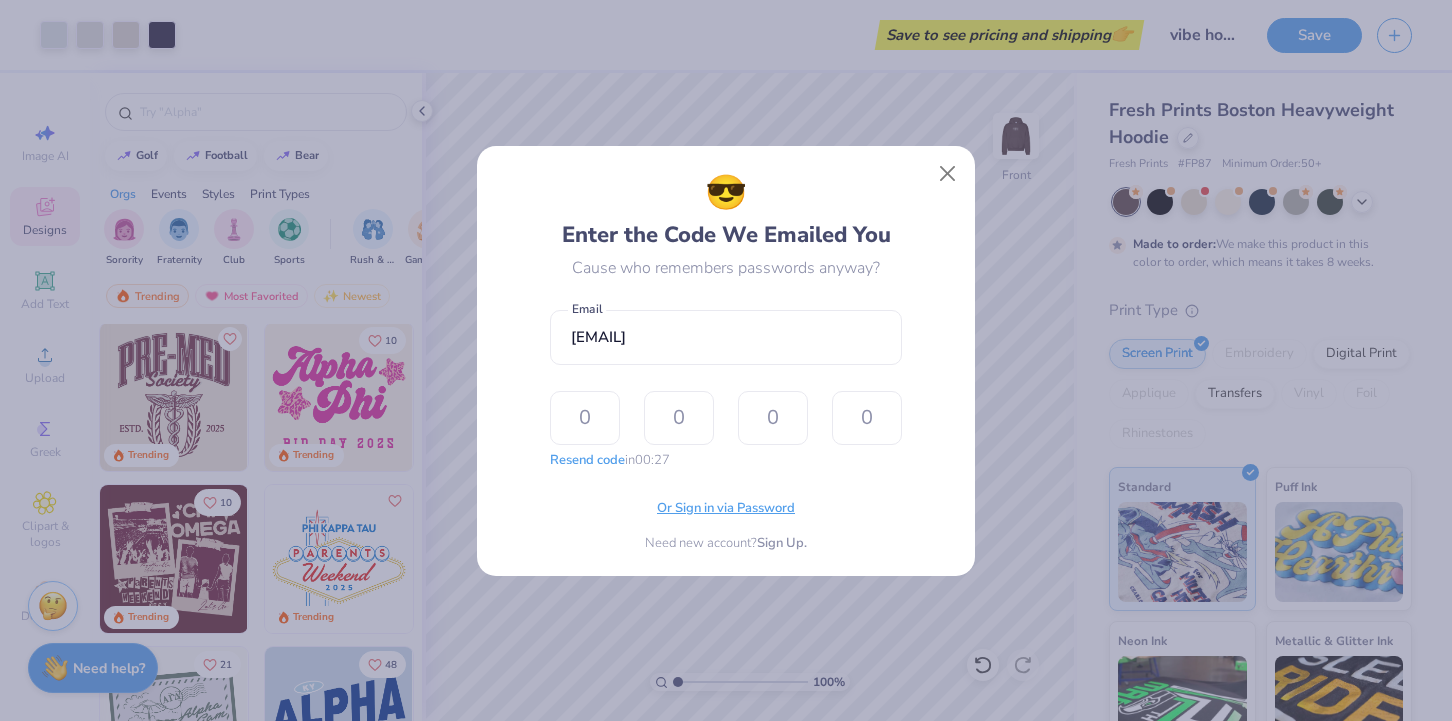 click on "Or Sign in via Password" at bounding box center [726, 509] 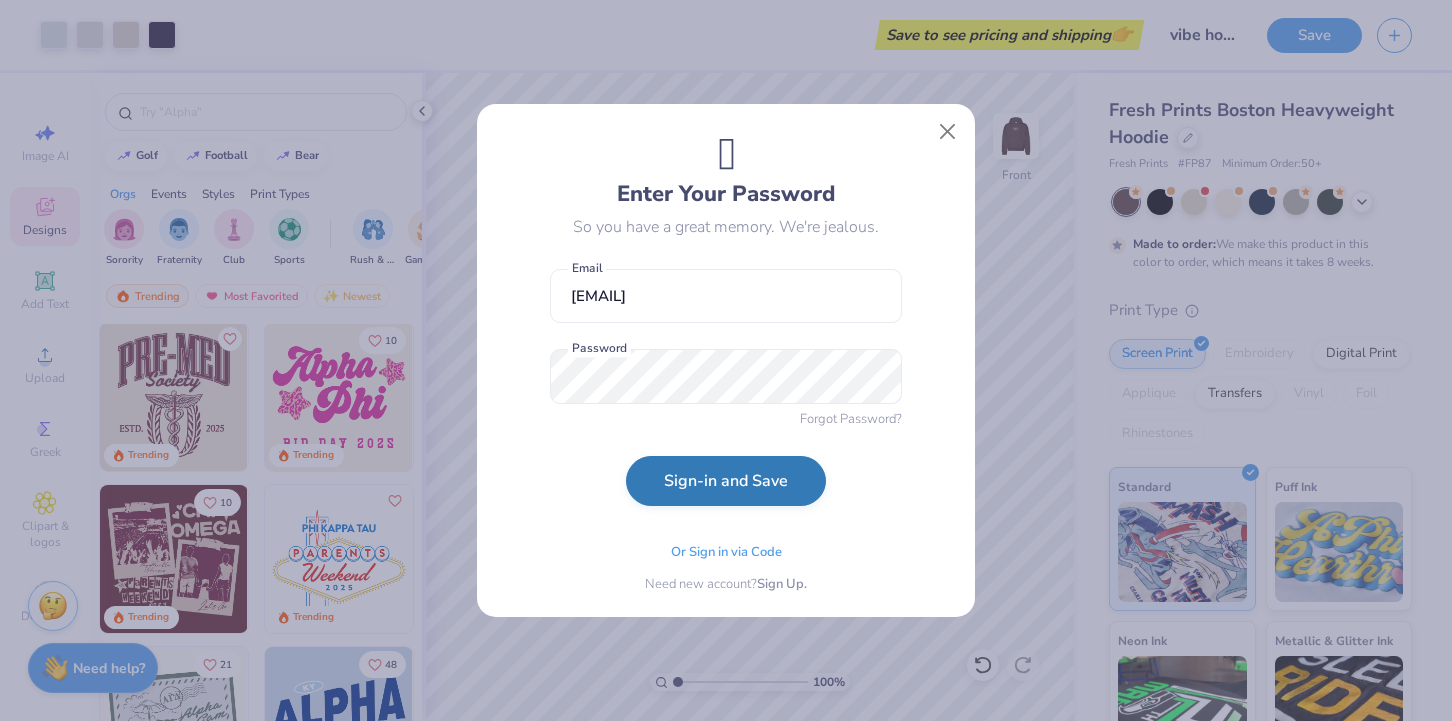 click on "Sign-in and Save" at bounding box center (726, 481) 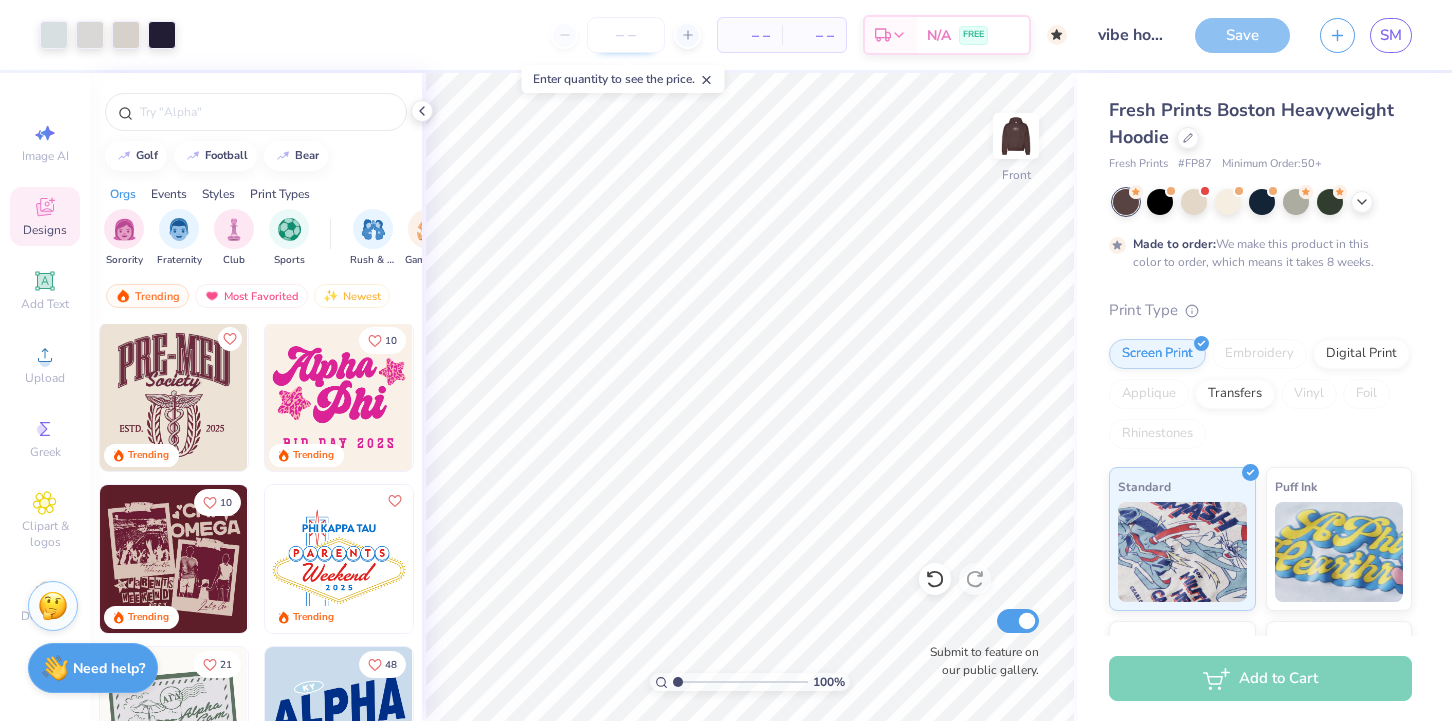 click at bounding box center [626, 35] 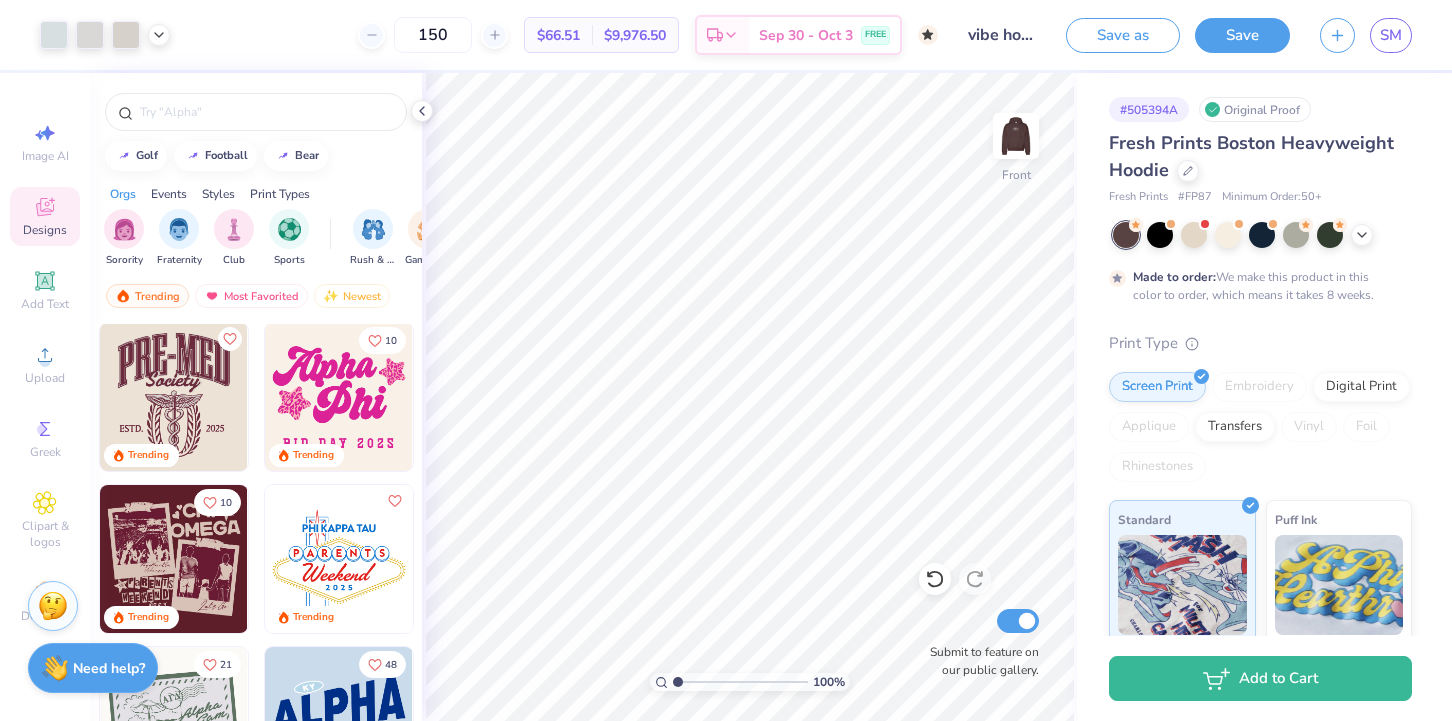 click on "$66.51" at bounding box center (558, 35) 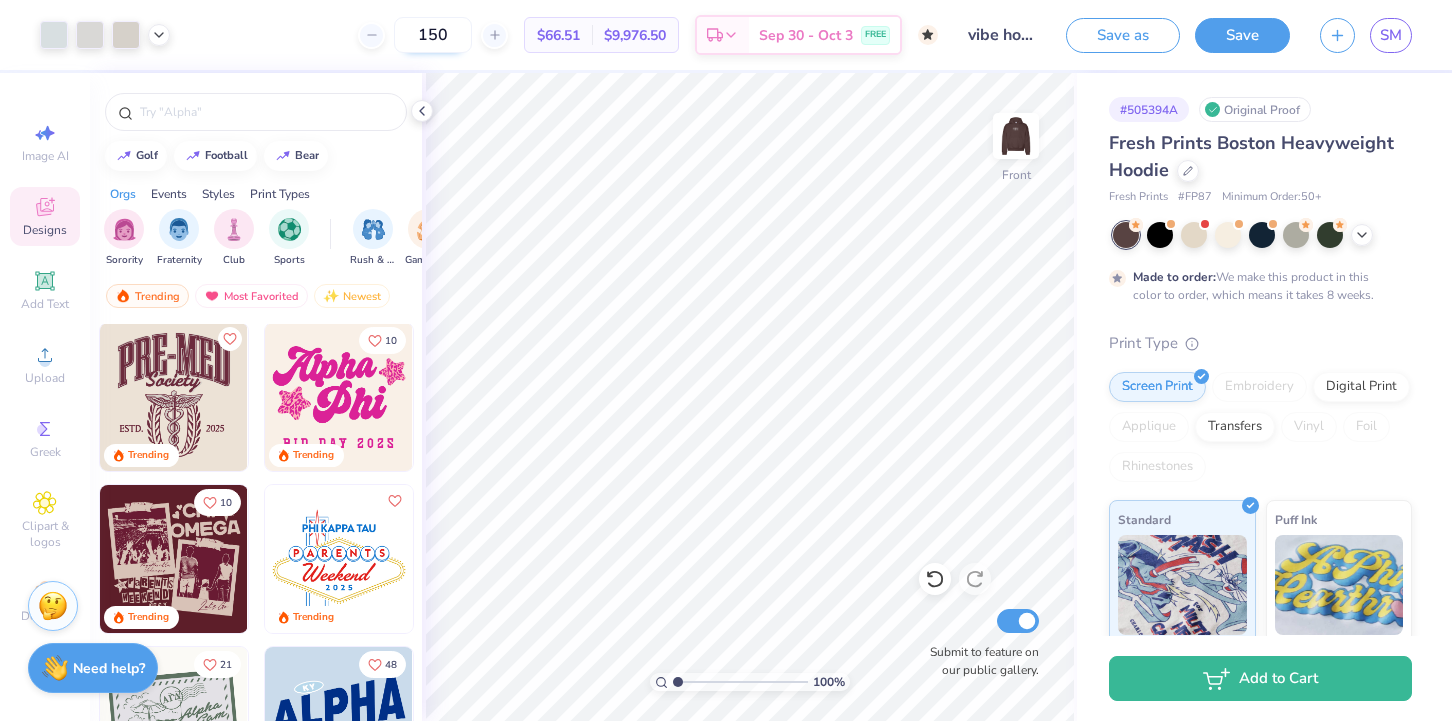 click on "150" at bounding box center (433, 35) 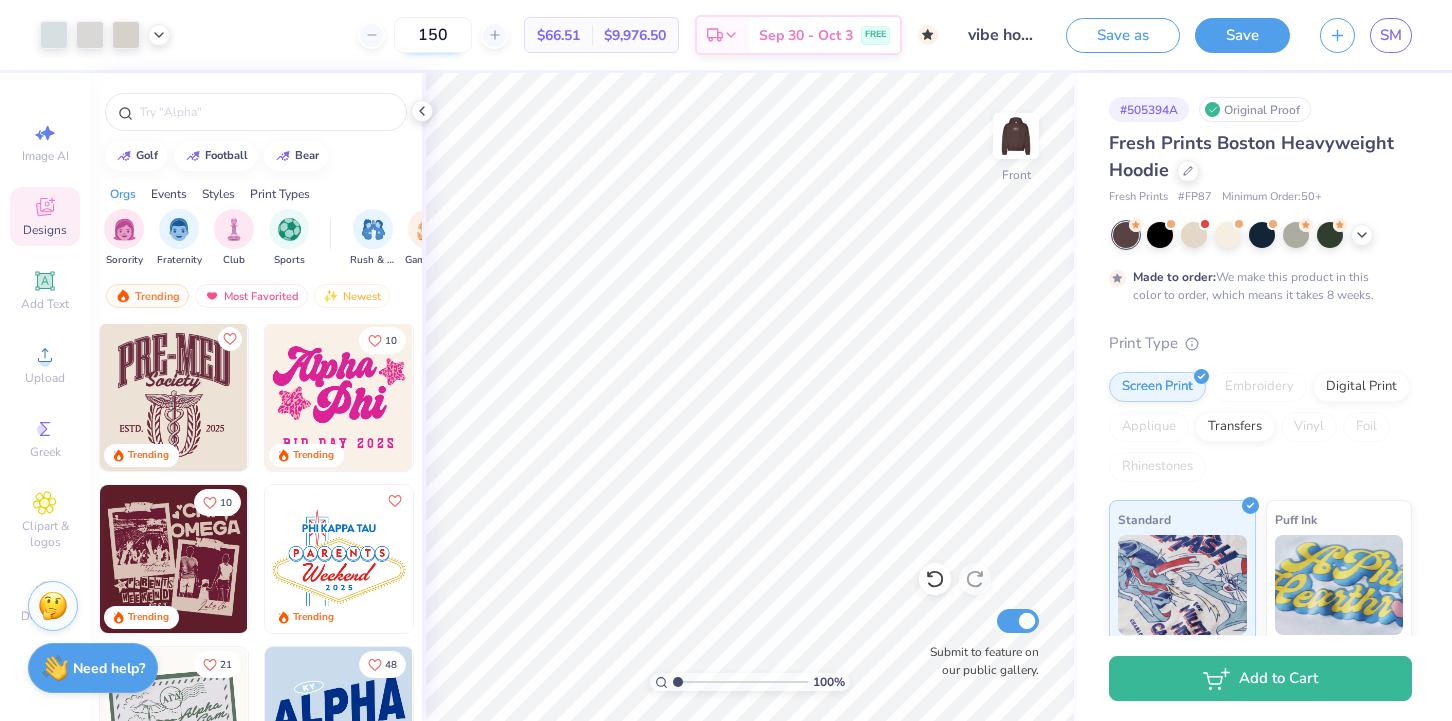 click on "150" at bounding box center [433, 35] 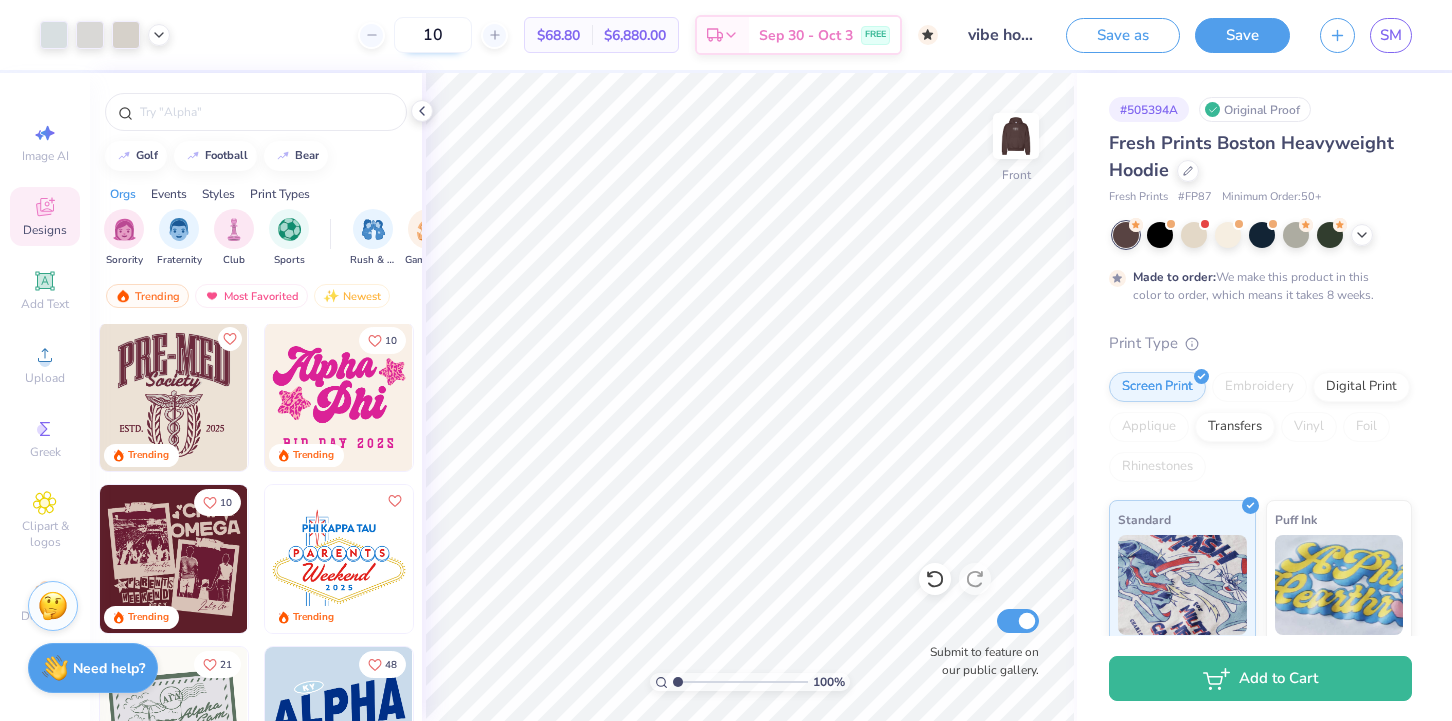 type on "1" 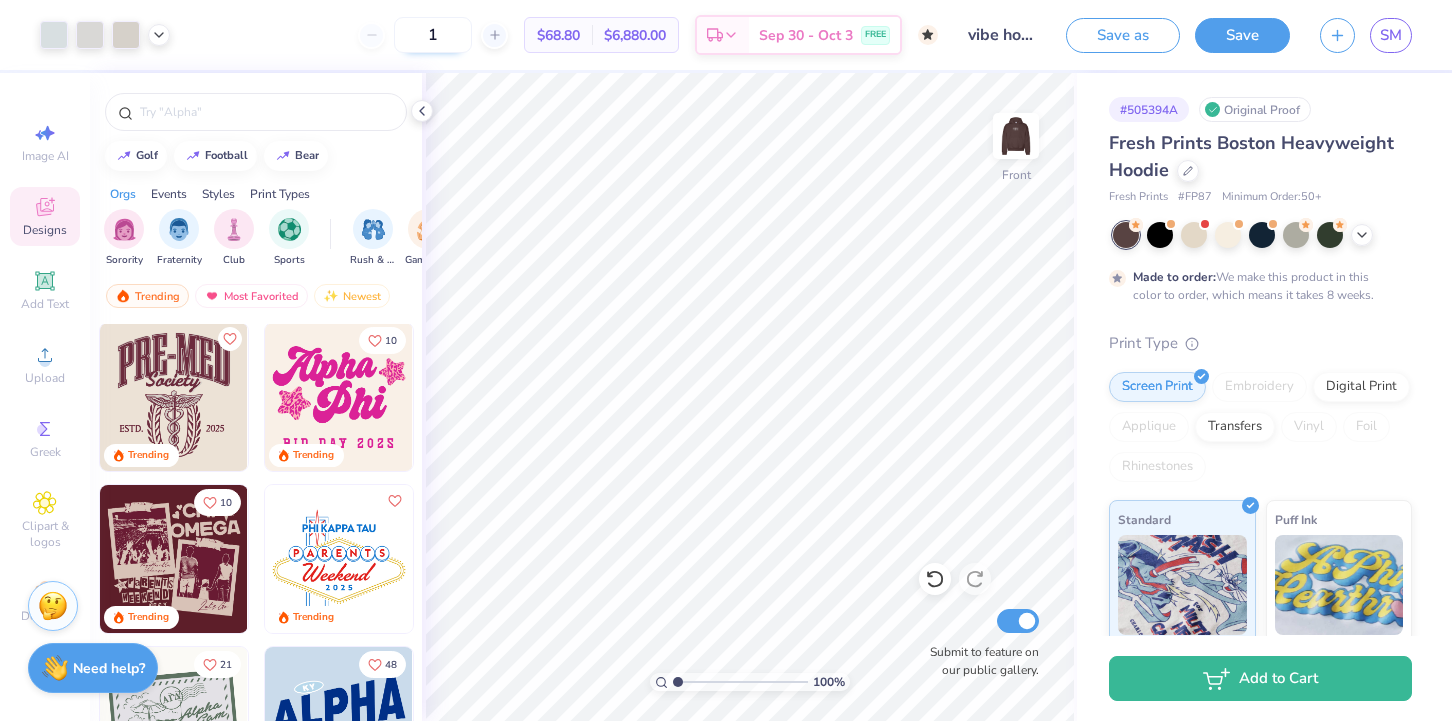 type 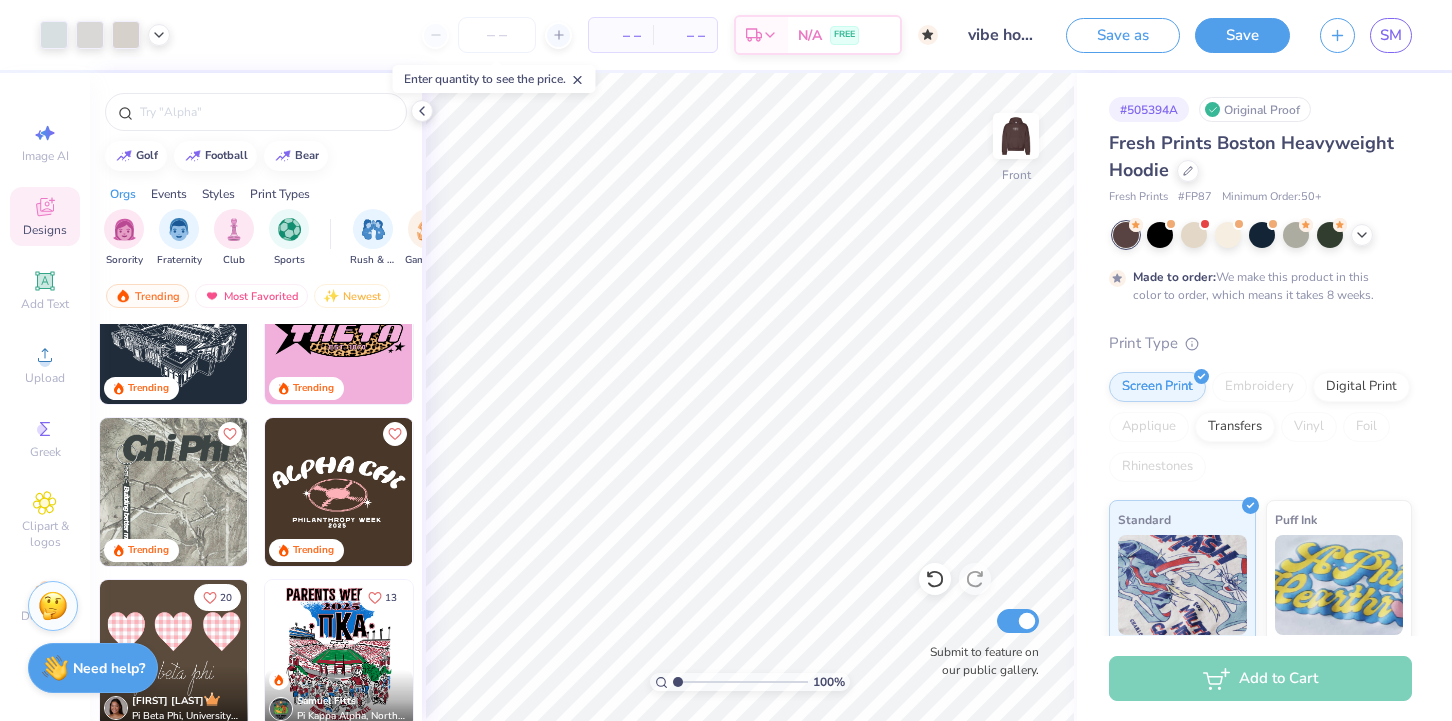 scroll, scrollTop: 5771, scrollLeft: 0, axis: vertical 